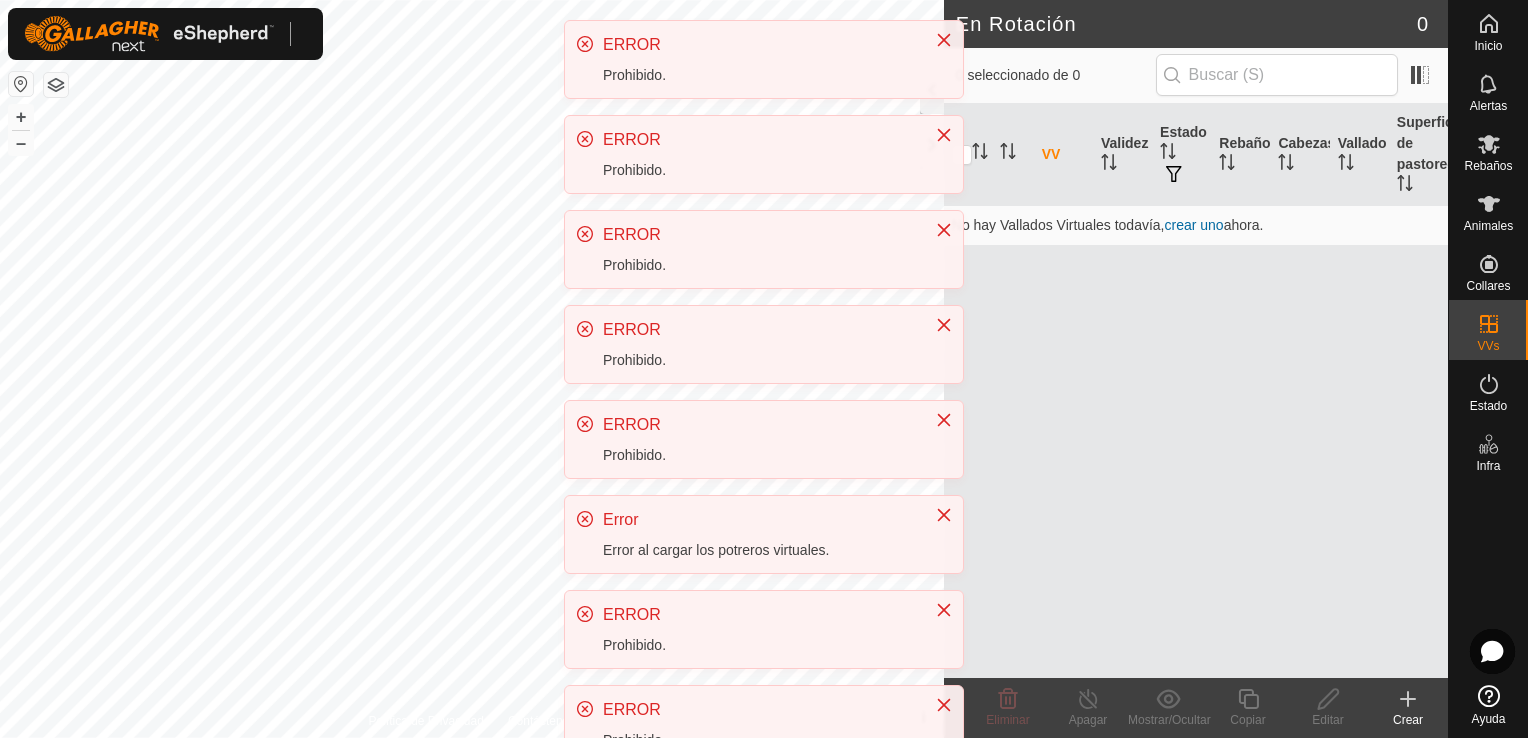 scroll, scrollTop: 0, scrollLeft: 0, axis: both 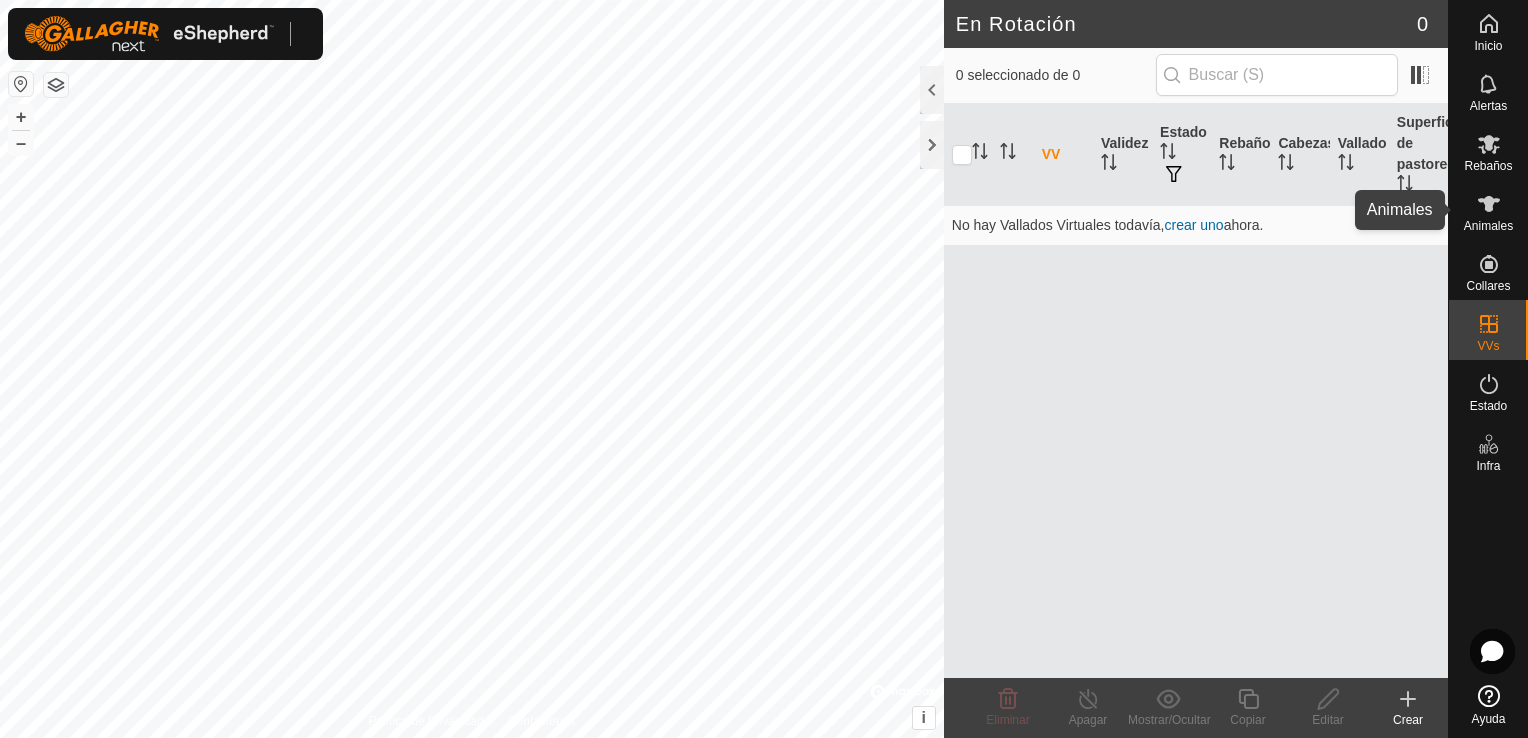 click 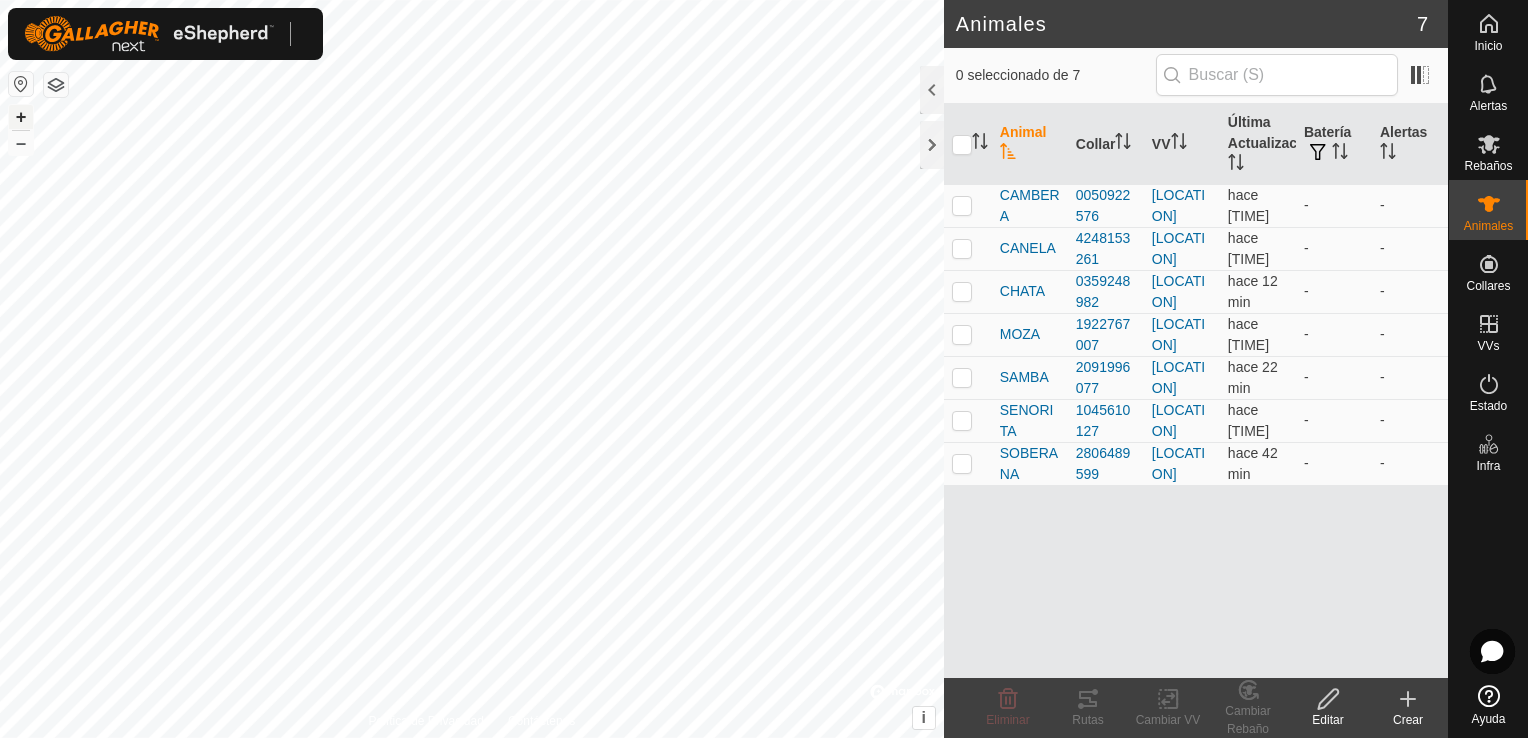 click on "+" at bounding box center (21, 117) 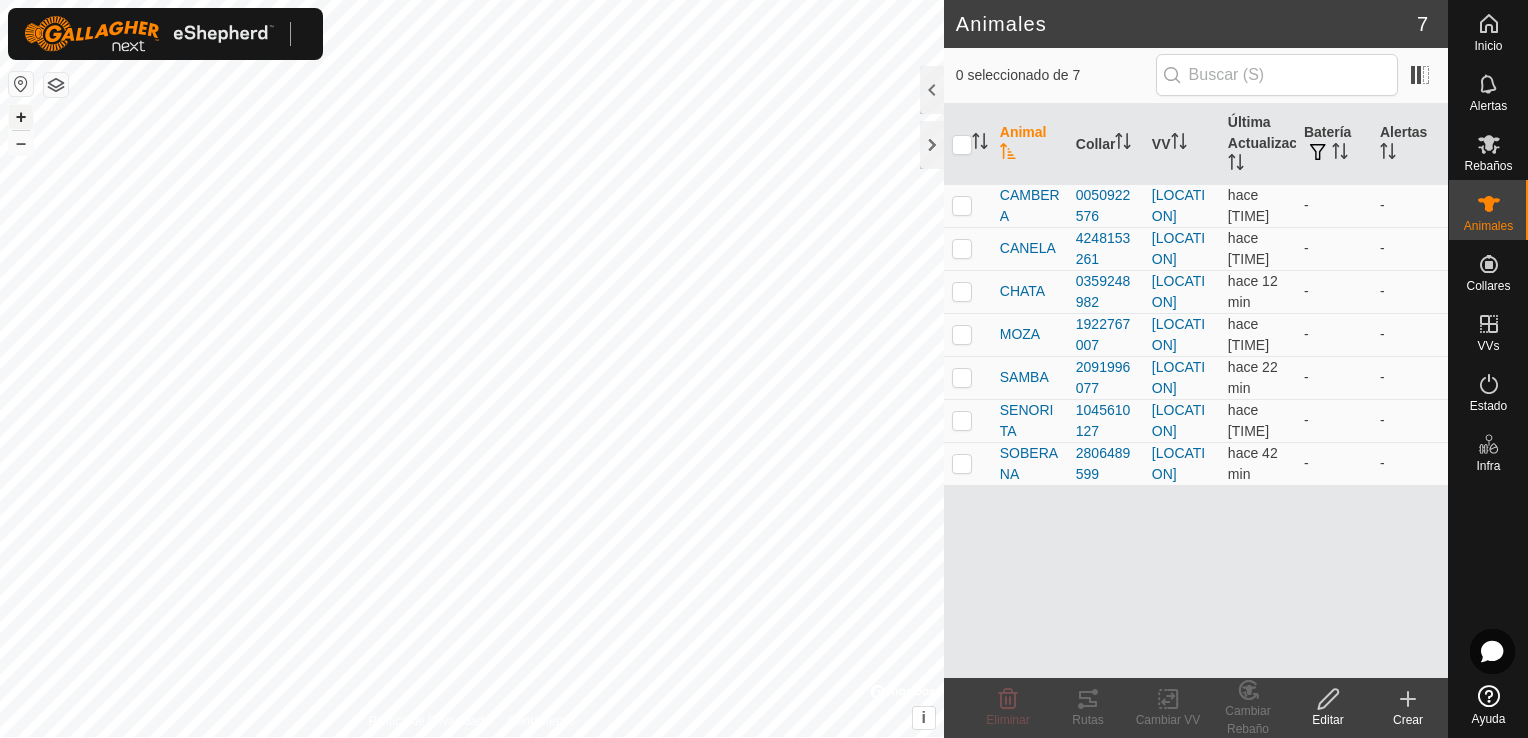 click on "+" at bounding box center (21, 117) 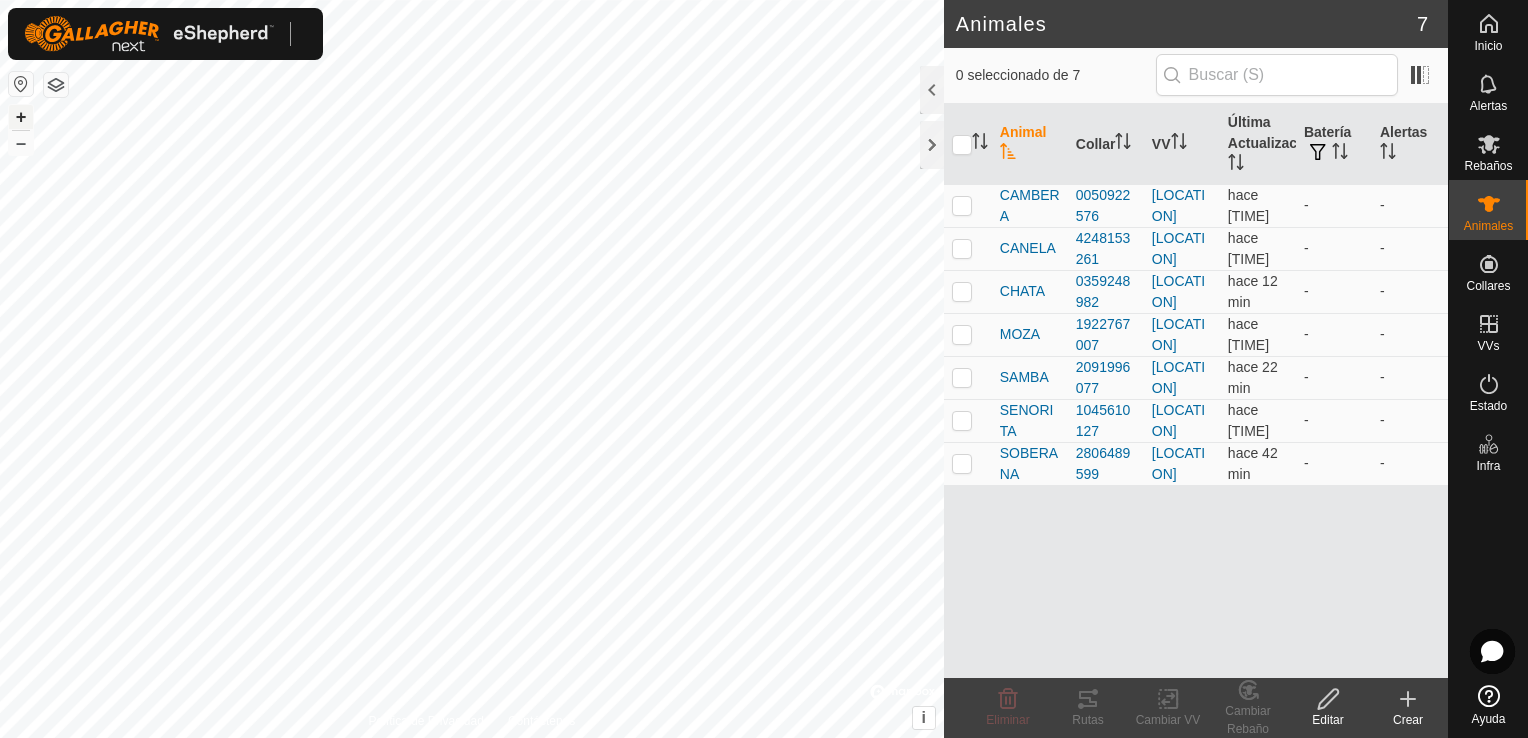 click on "+" at bounding box center [21, 117] 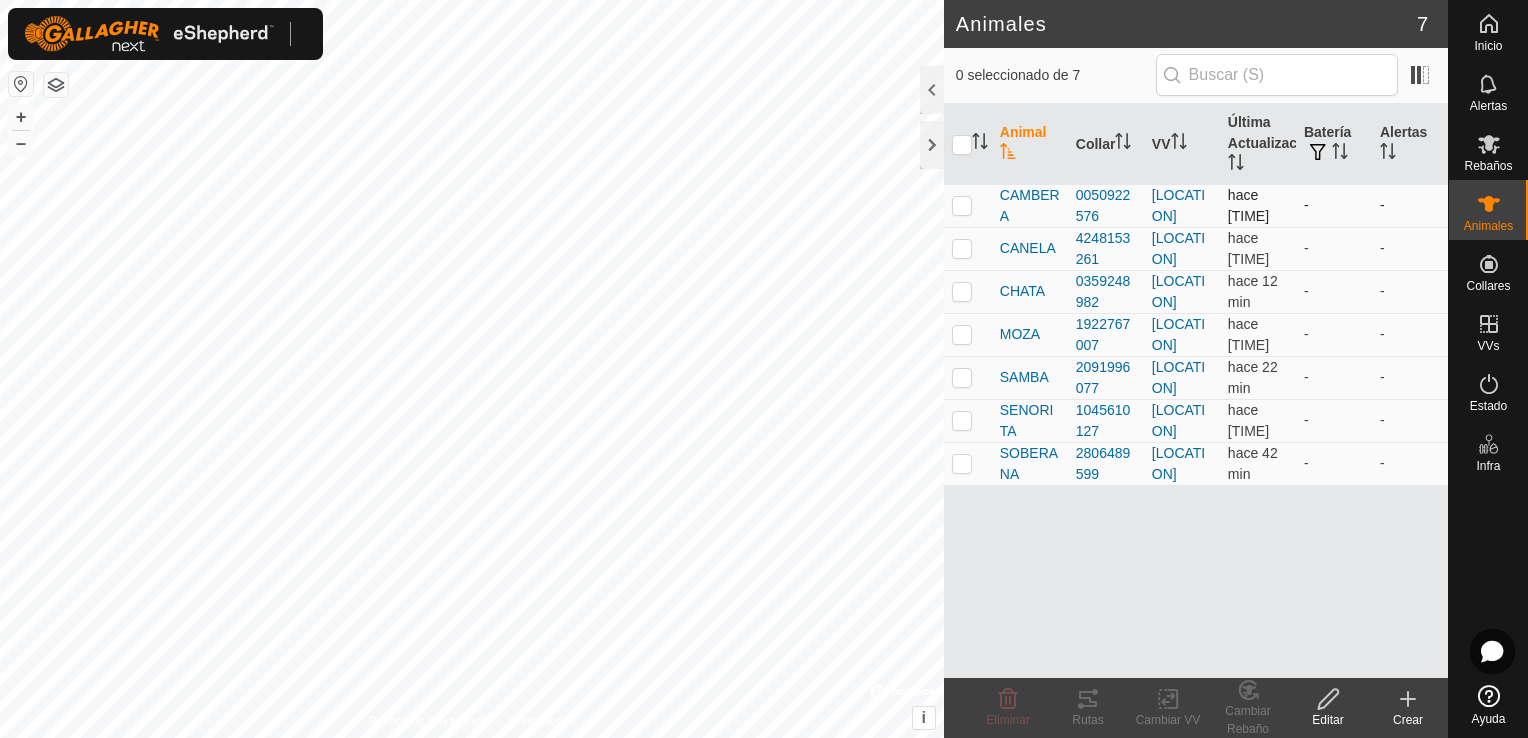click at bounding box center [962, 205] 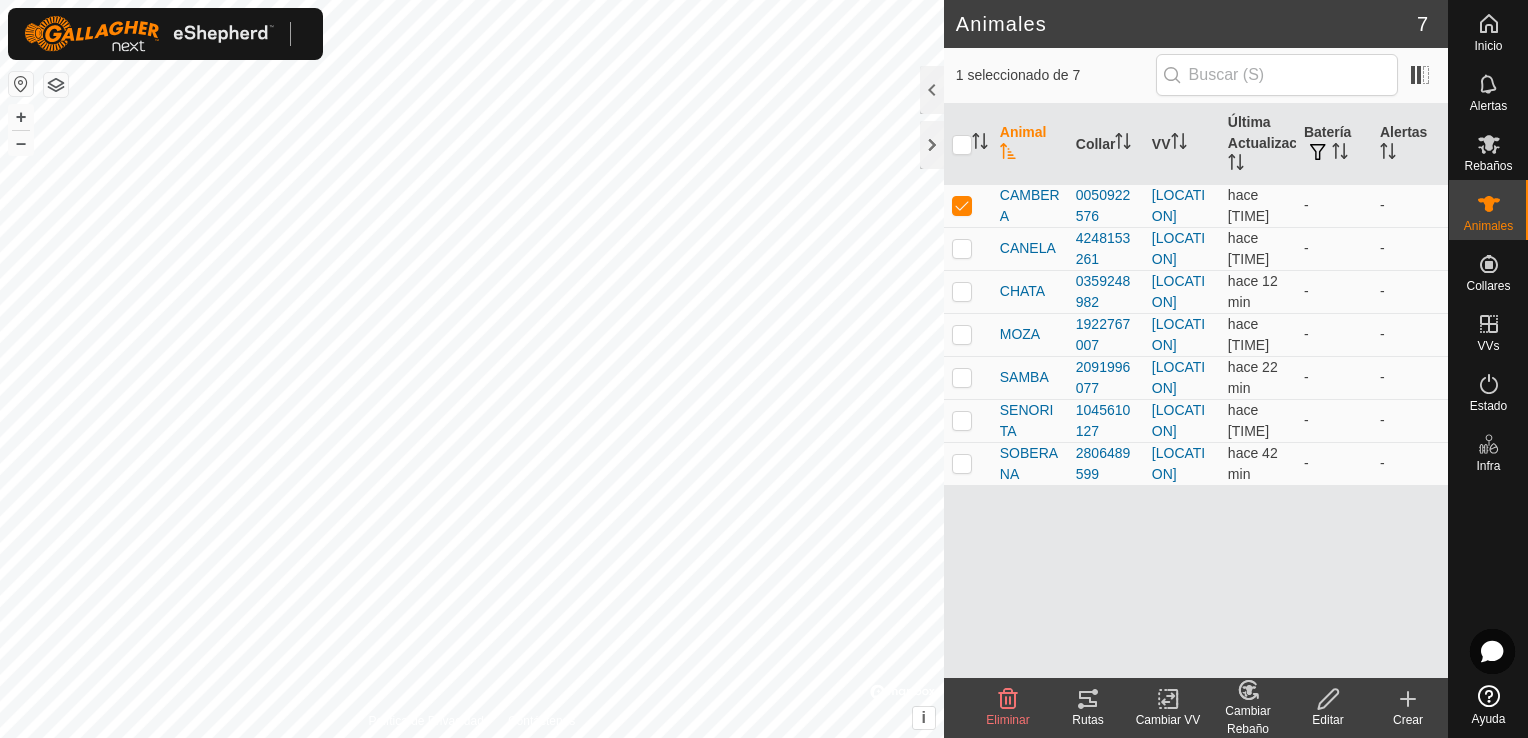 click 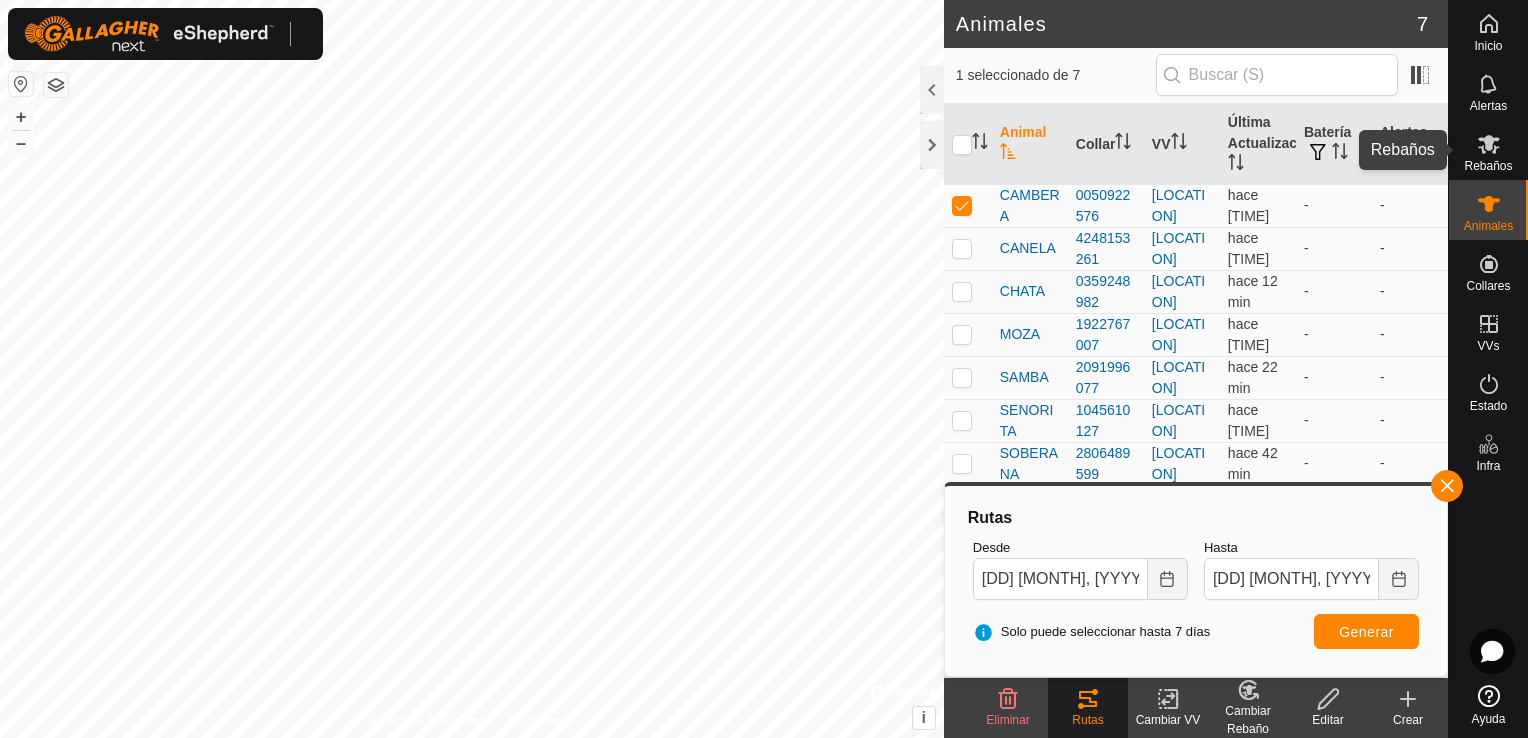 click on "Rebaños" at bounding box center [1488, 166] 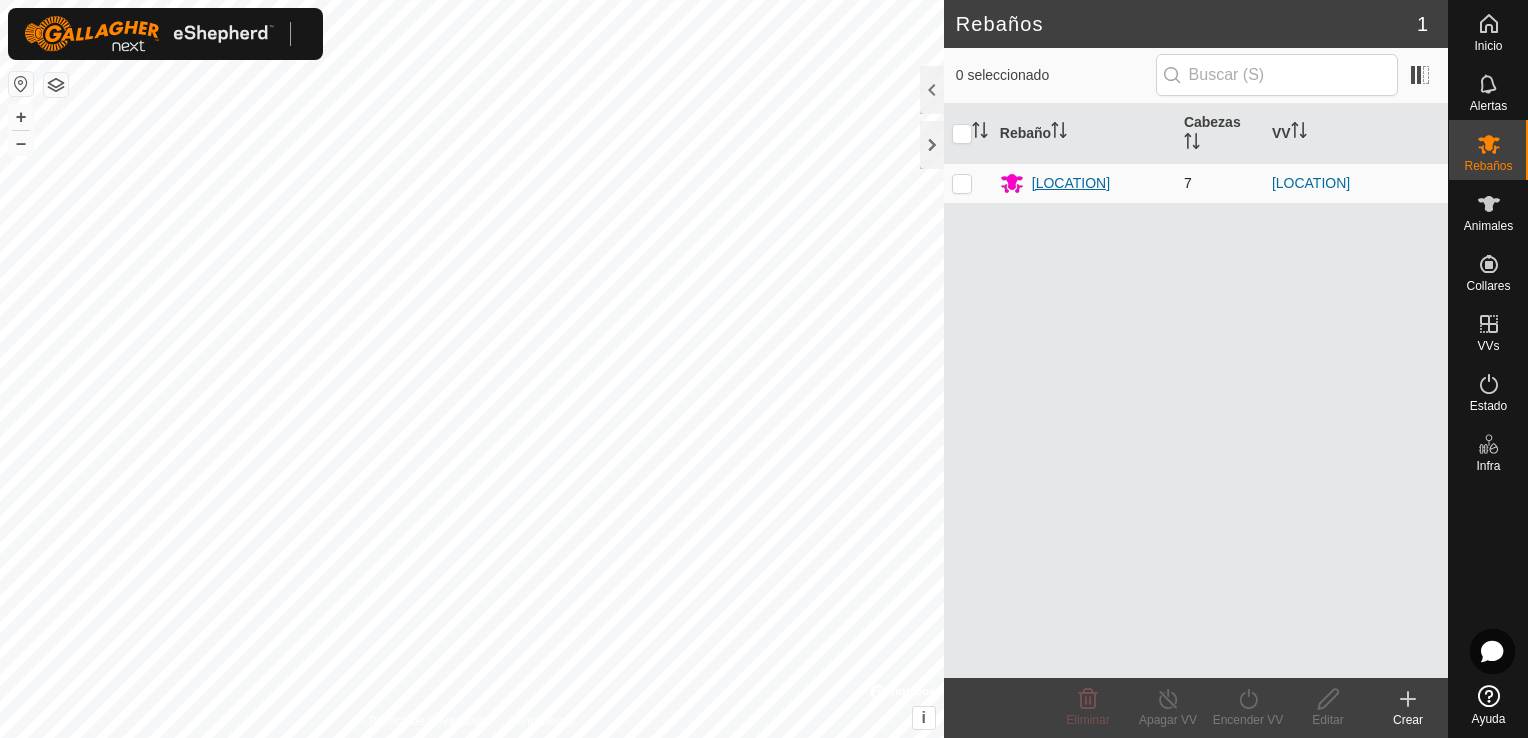 click on "[LOCATION]" at bounding box center (1071, 183) 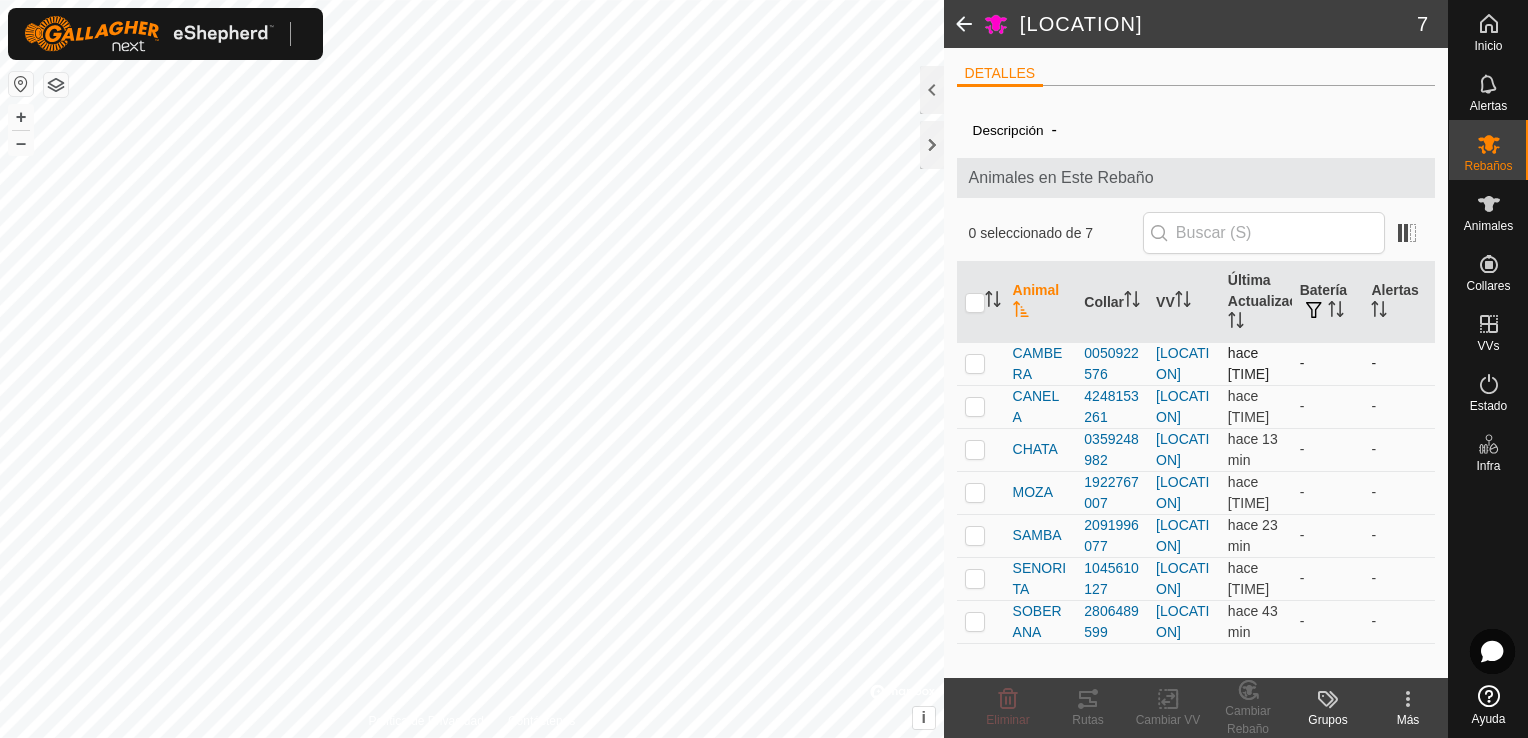 click at bounding box center [975, 363] 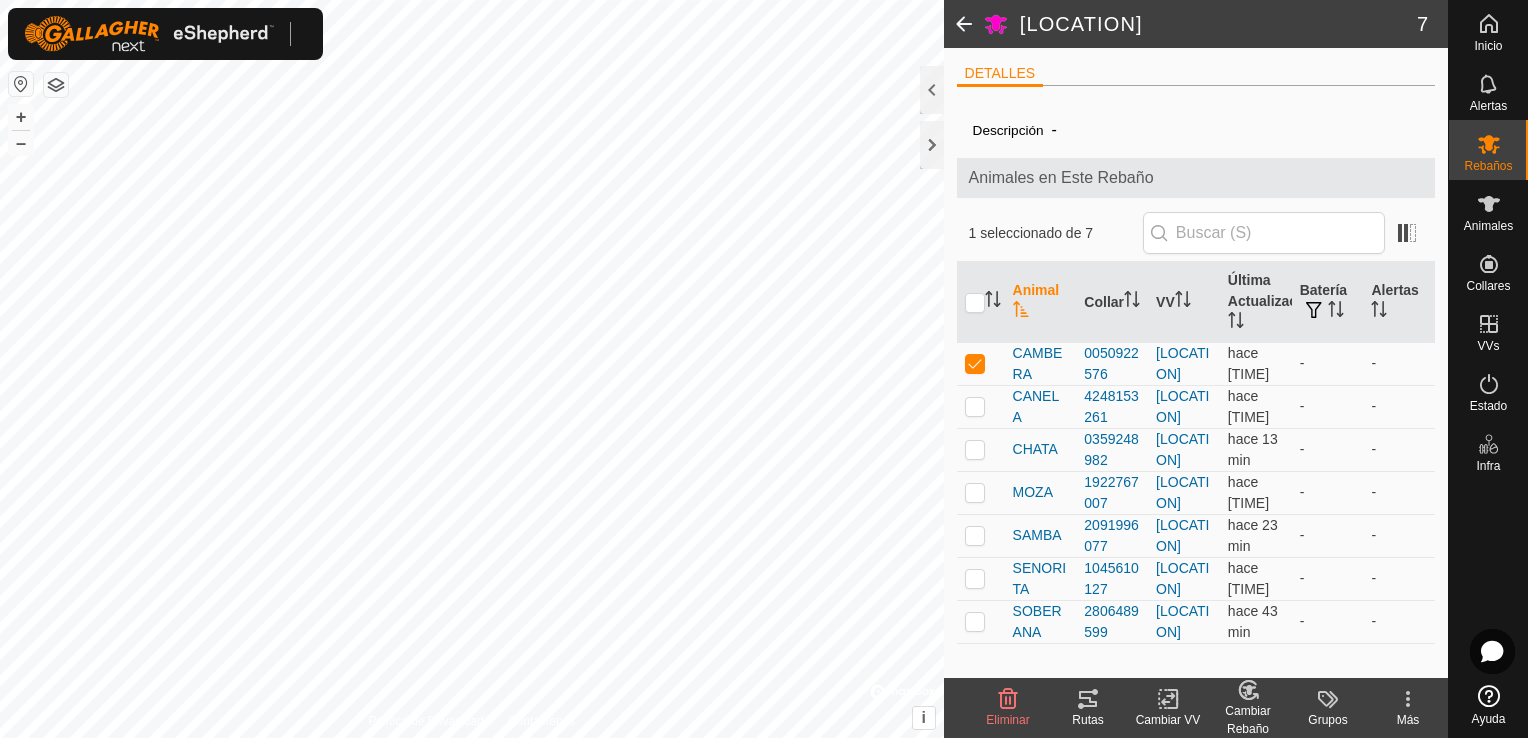 click 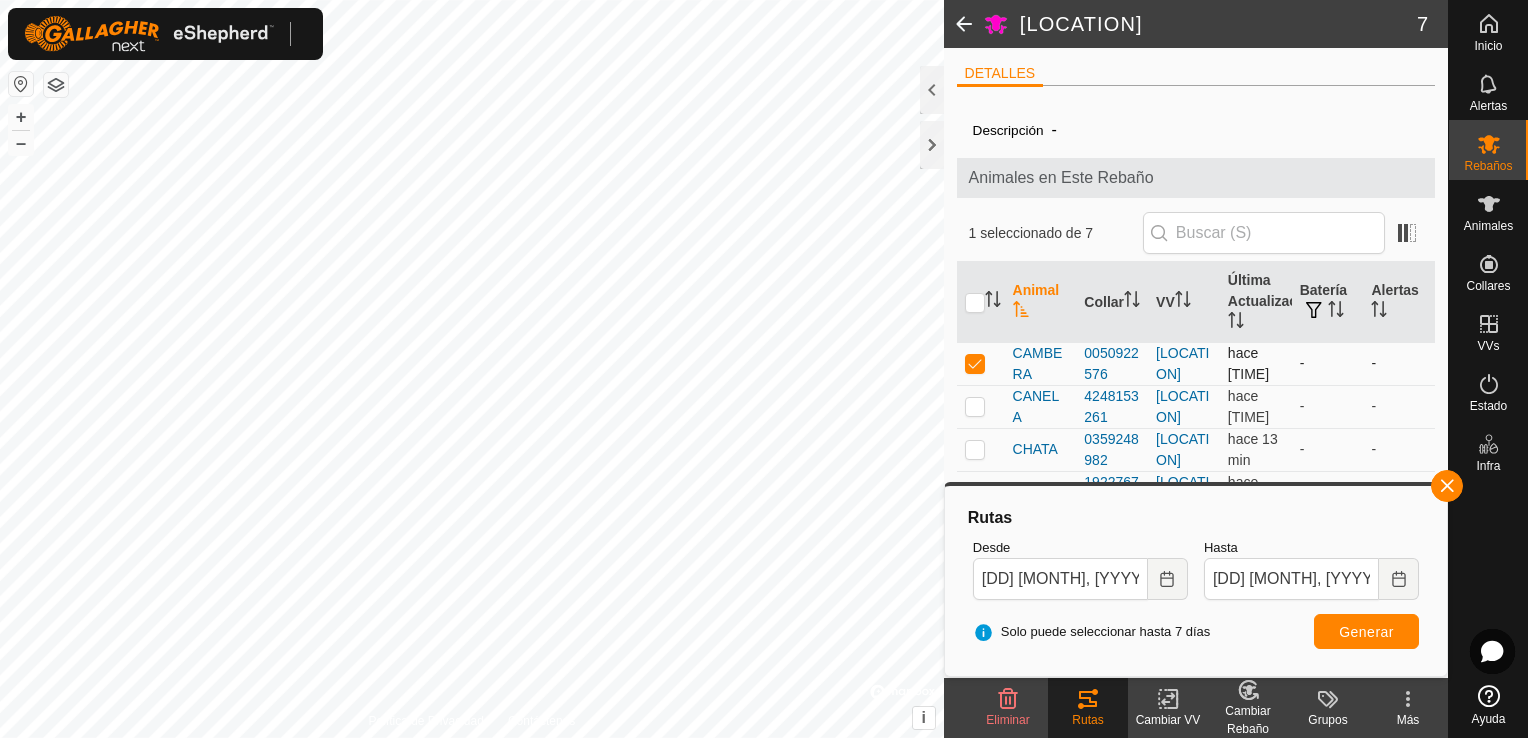 click at bounding box center (975, 363) 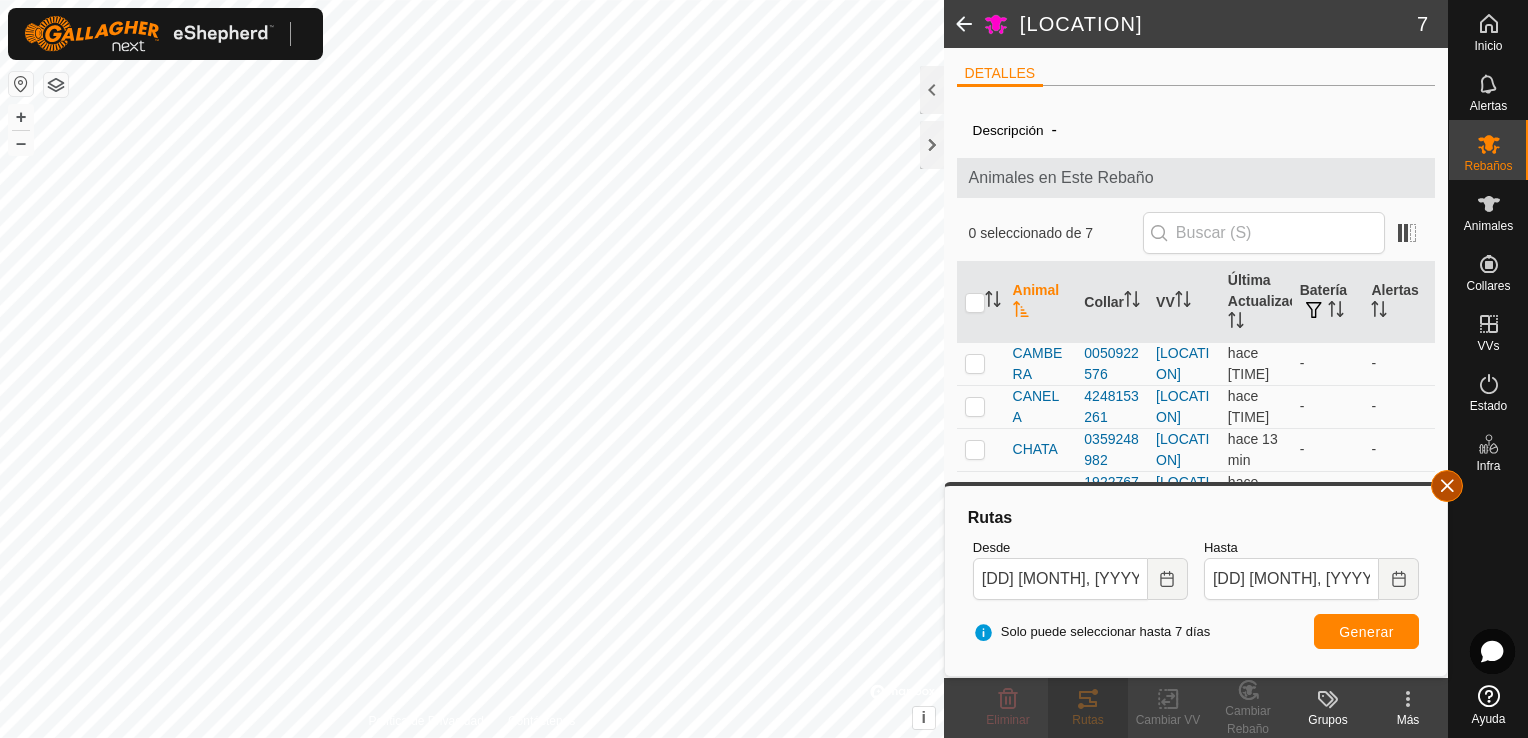 click at bounding box center [1447, 486] 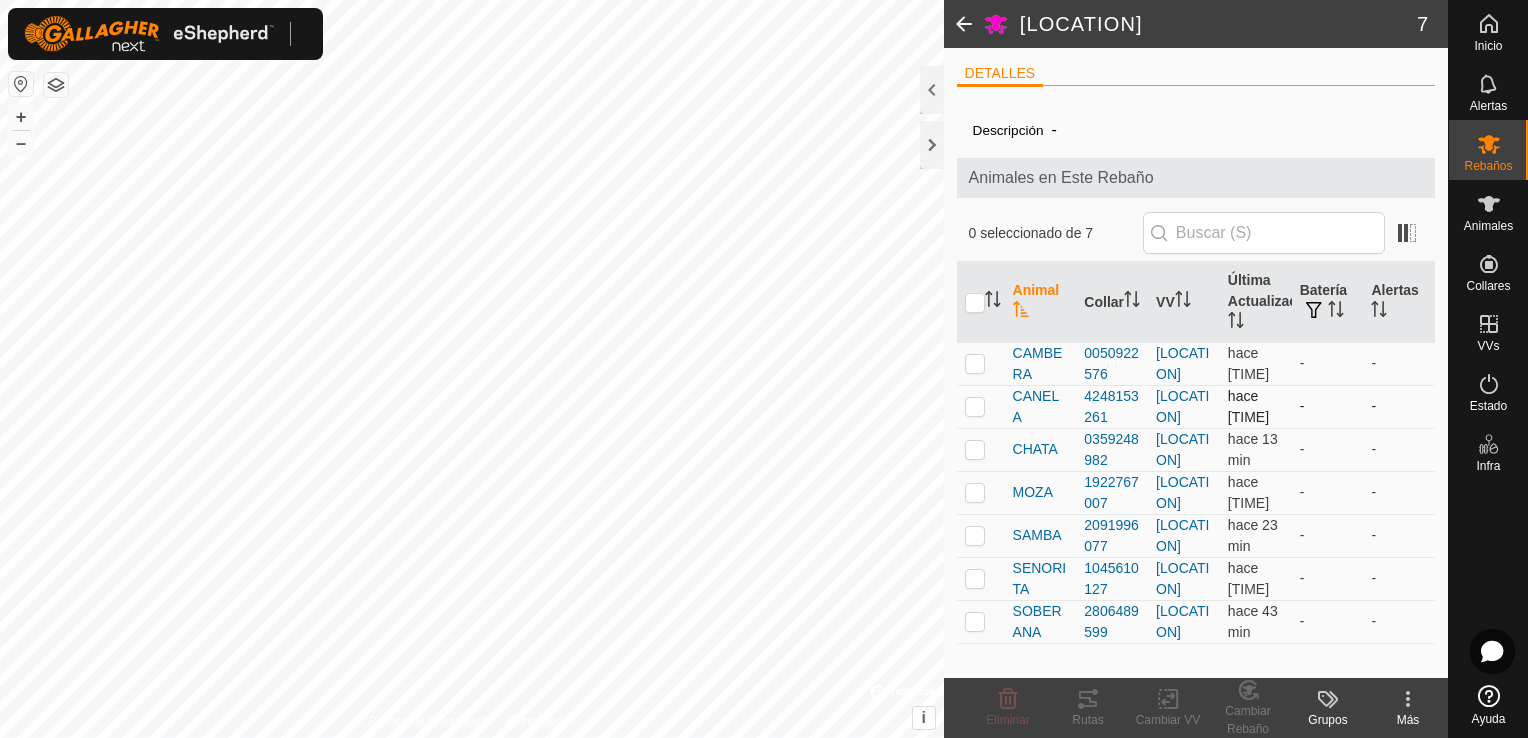 click at bounding box center (975, 406) 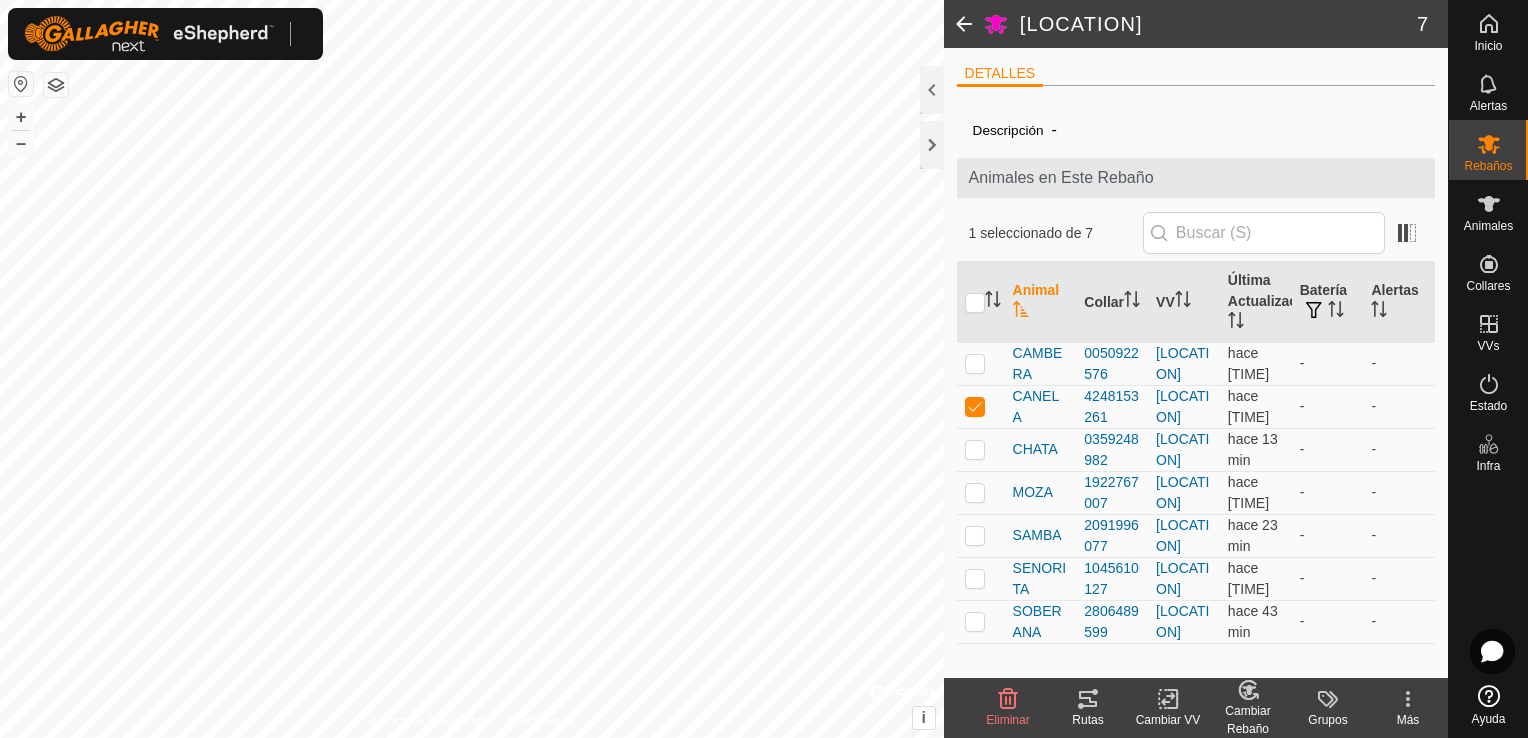 click 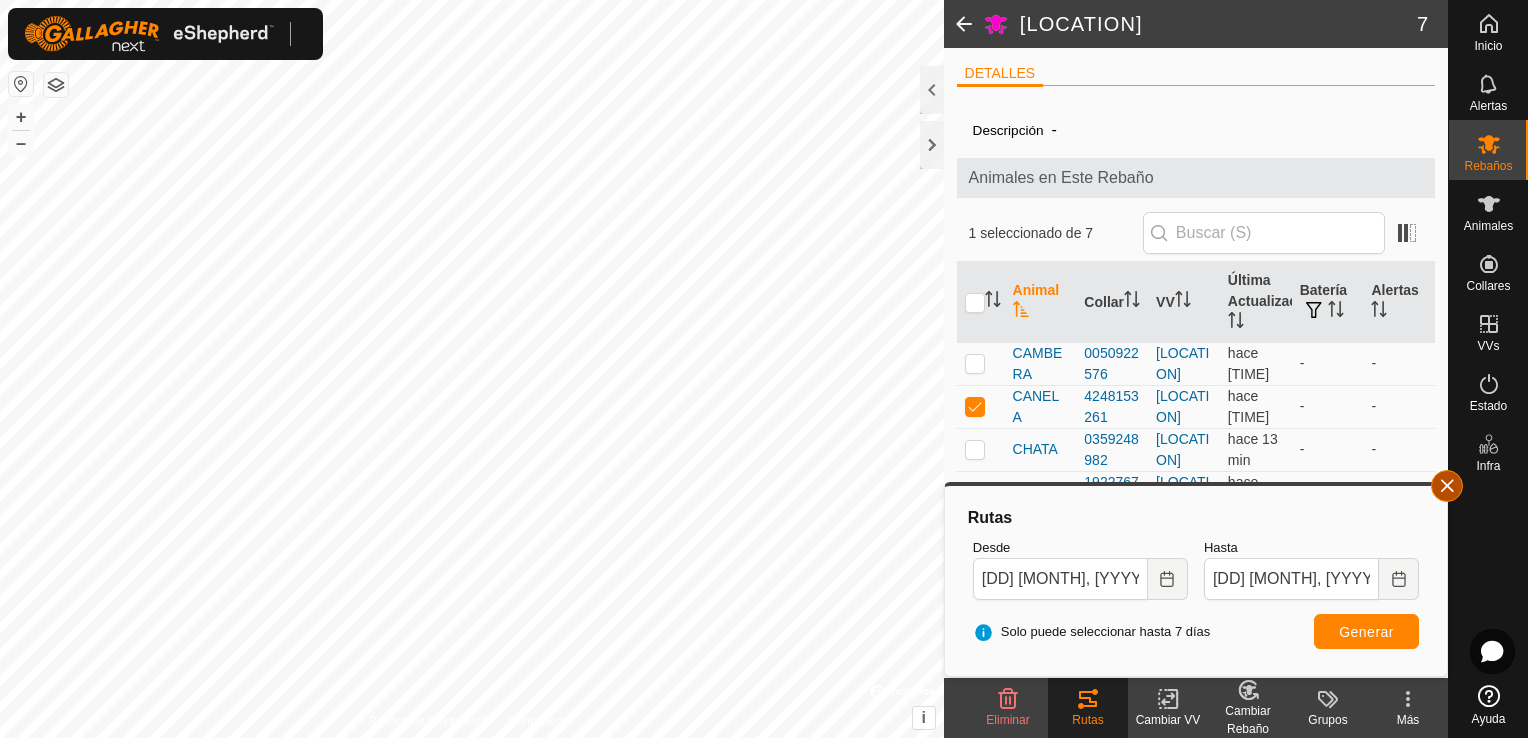 click at bounding box center (1447, 486) 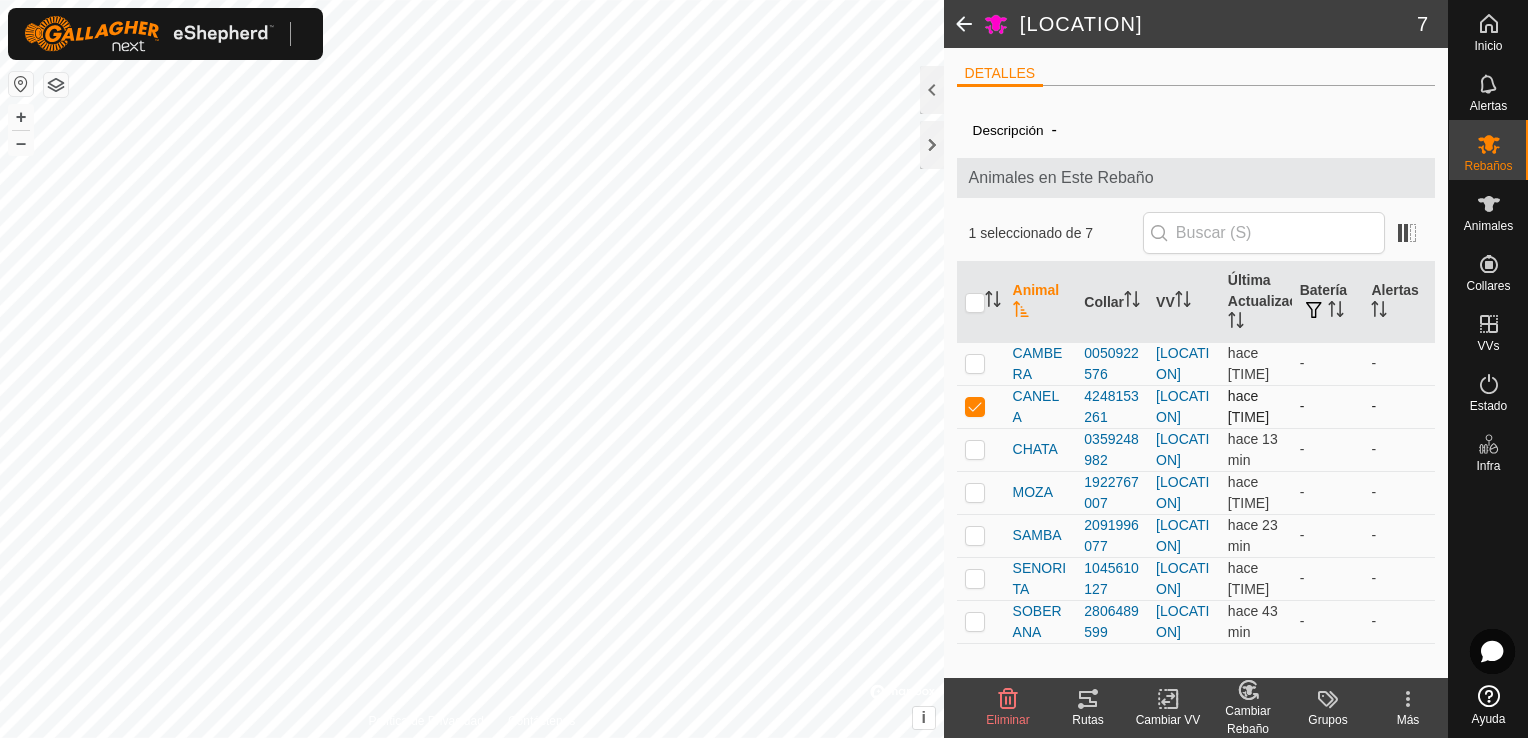 click at bounding box center [975, 406] 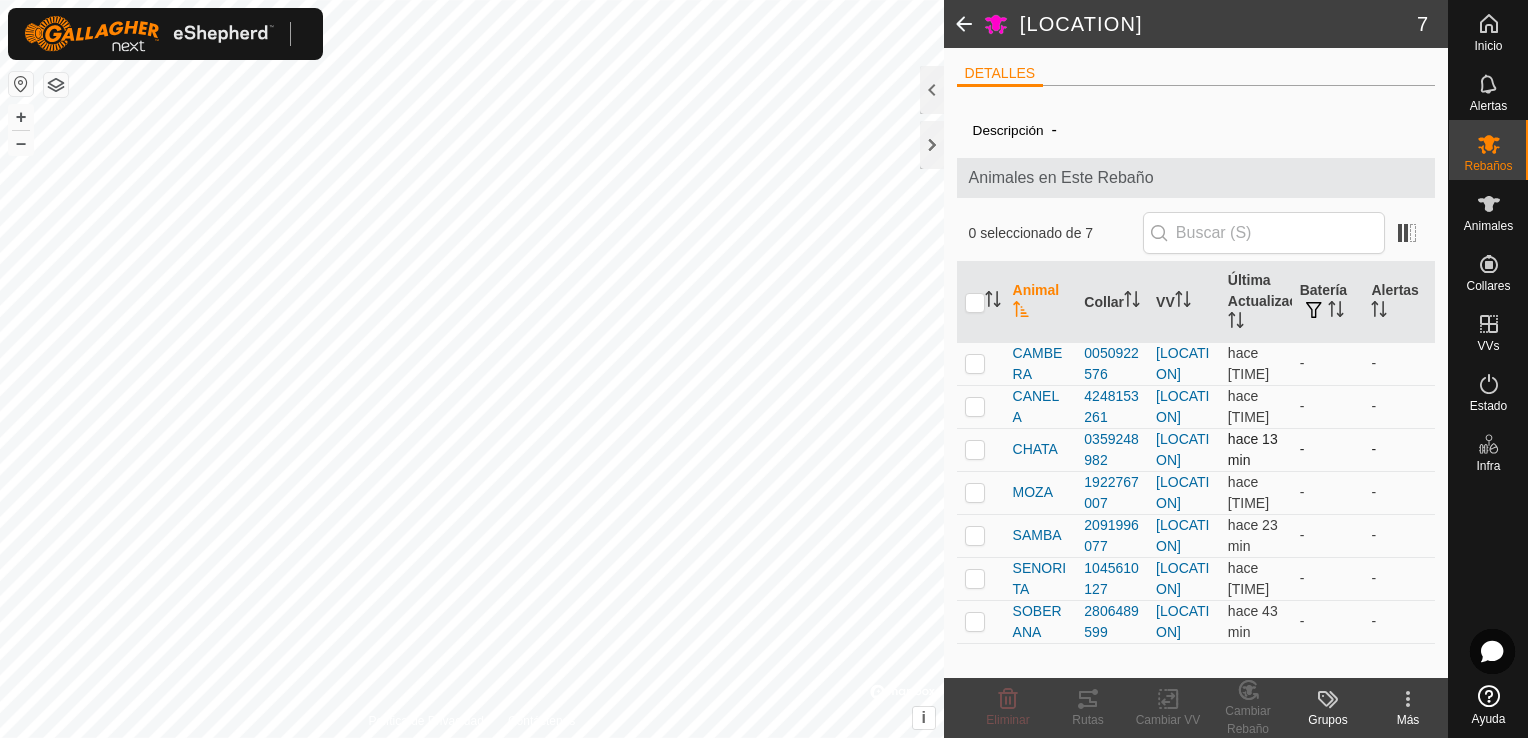 click at bounding box center (975, 449) 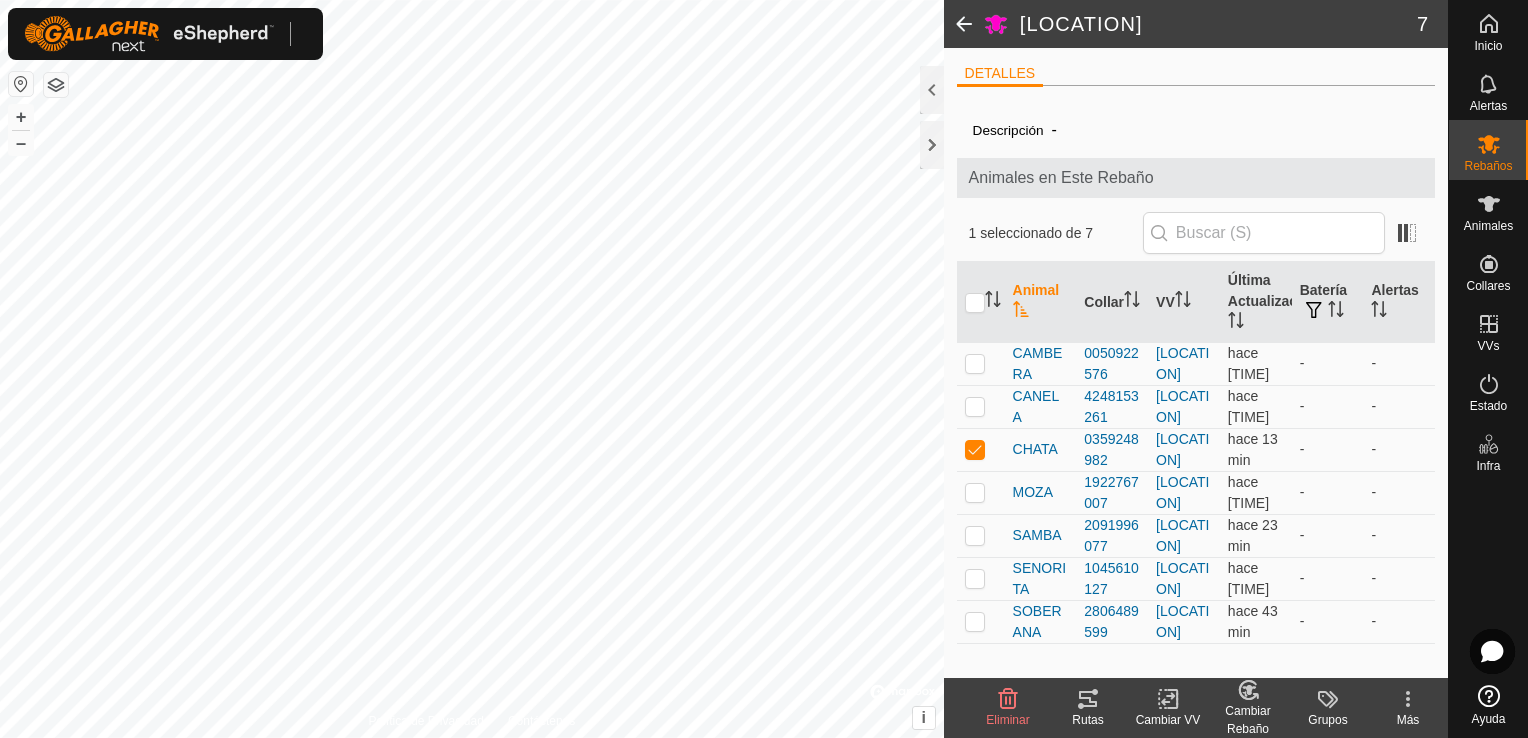 click 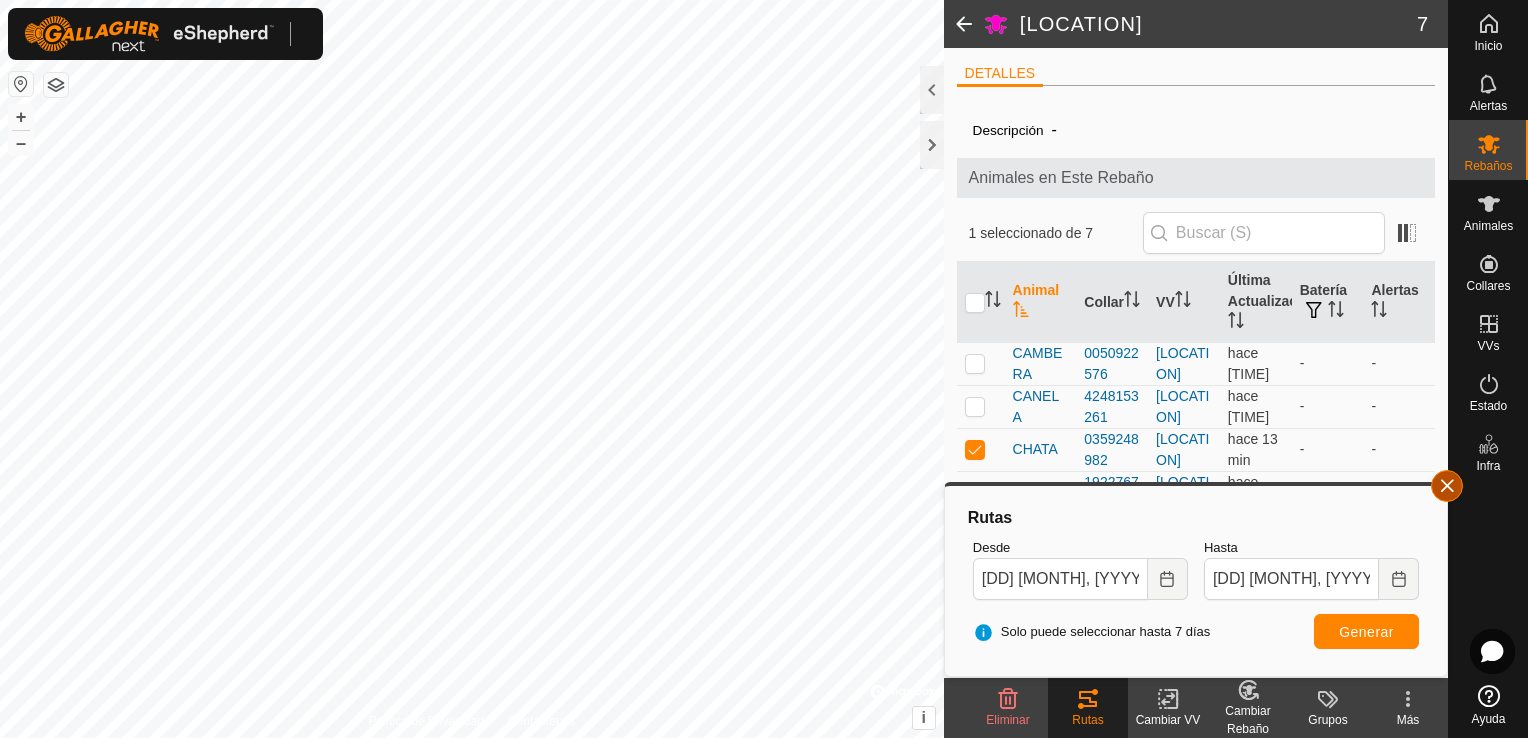 click at bounding box center [1447, 486] 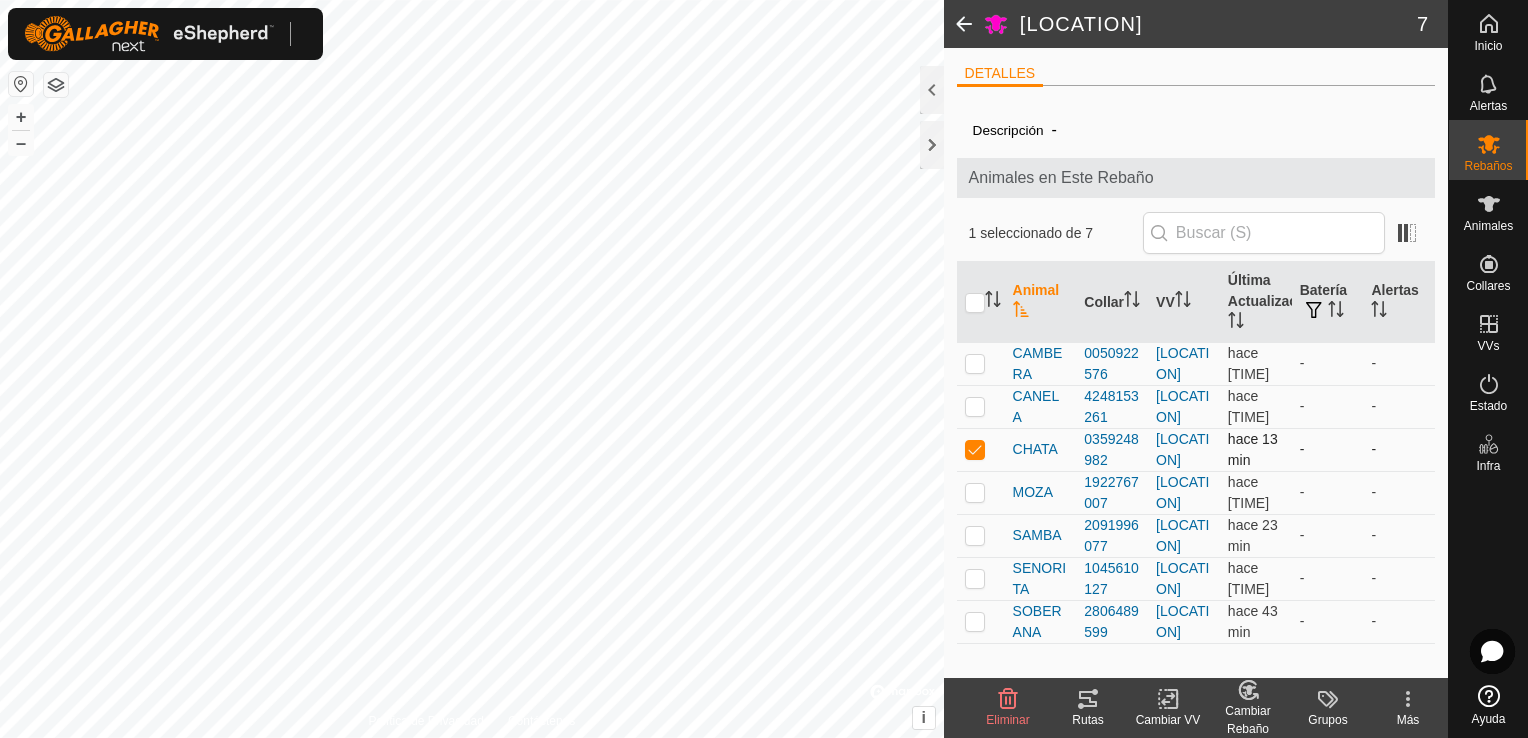 click at bounding box center [975, 449] 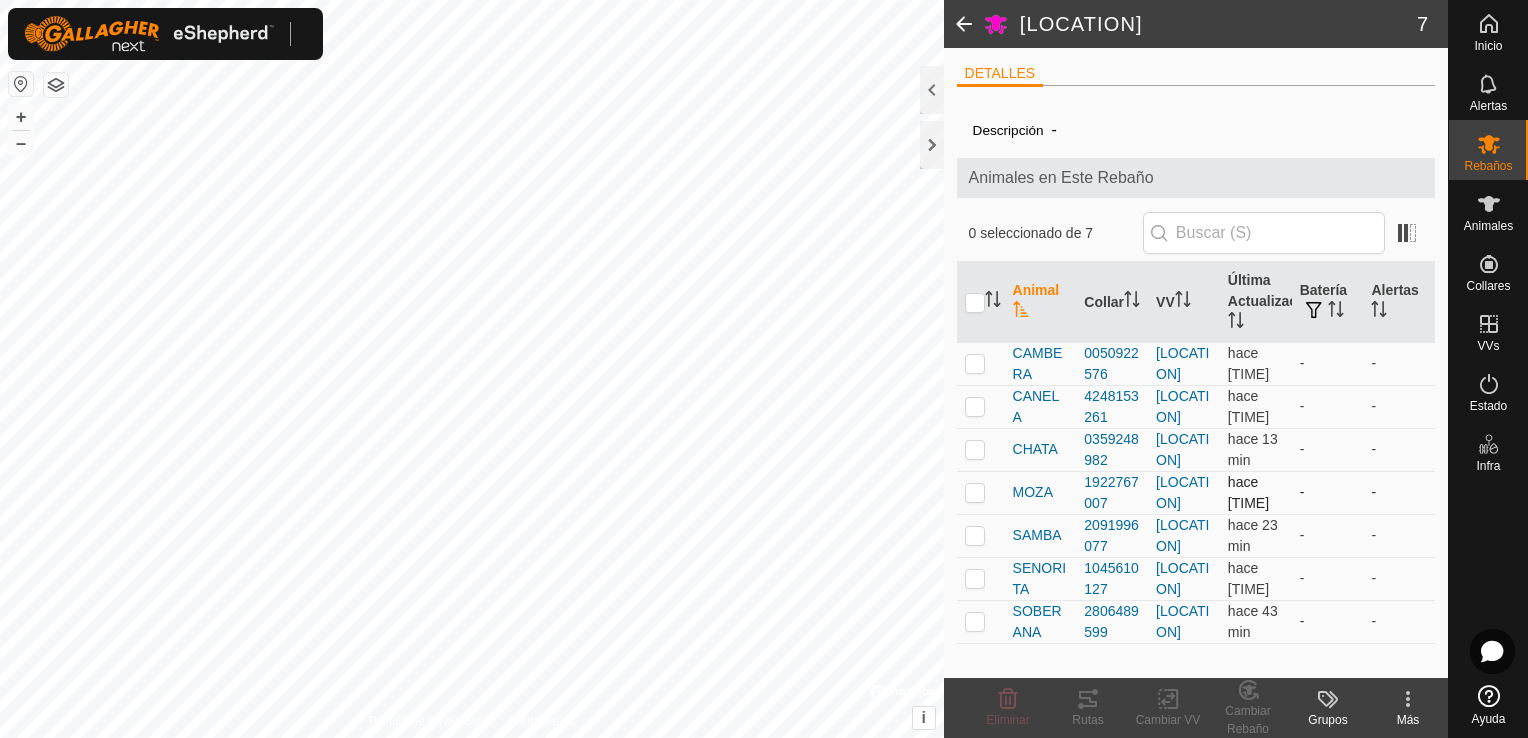 click at bounding box center (975, 492) 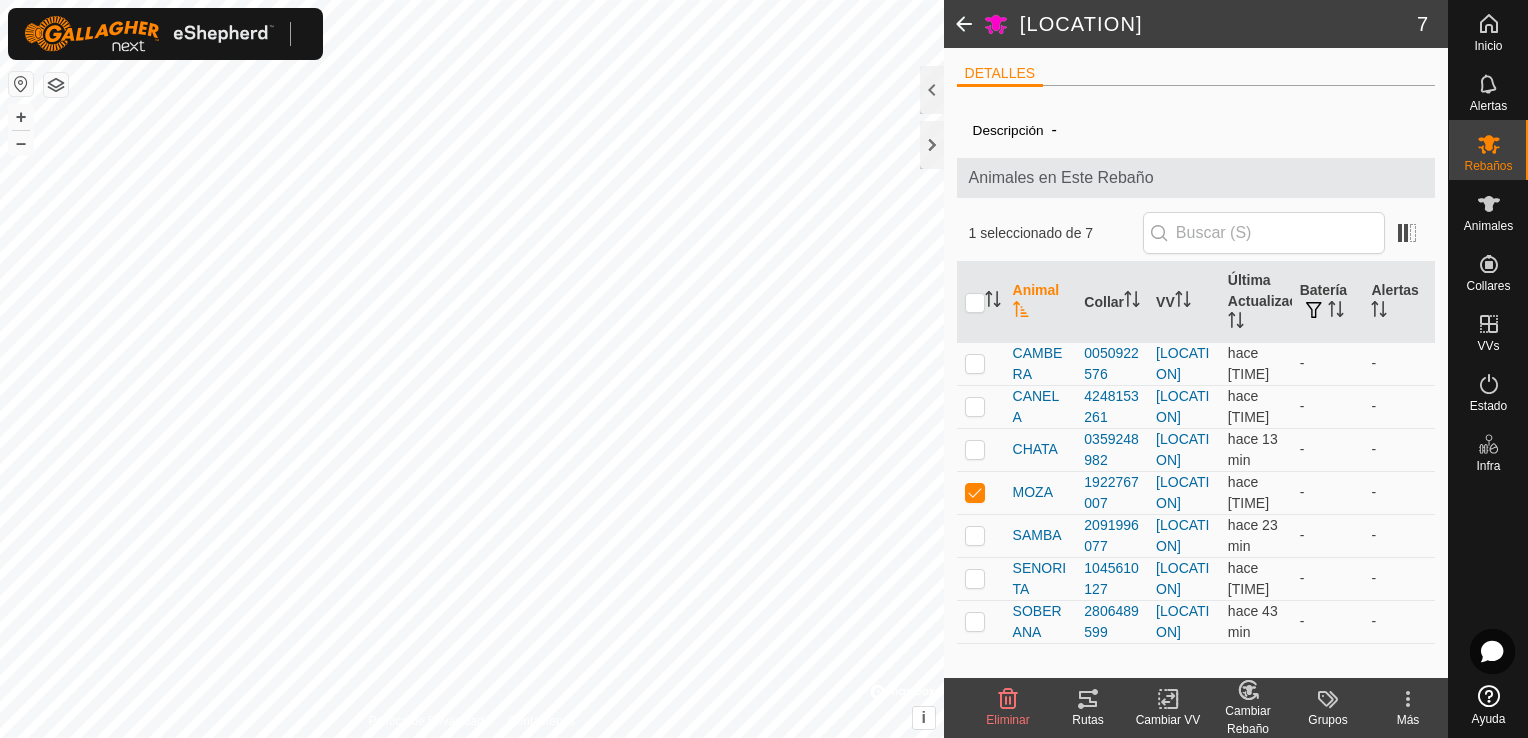 click on "Rutas" 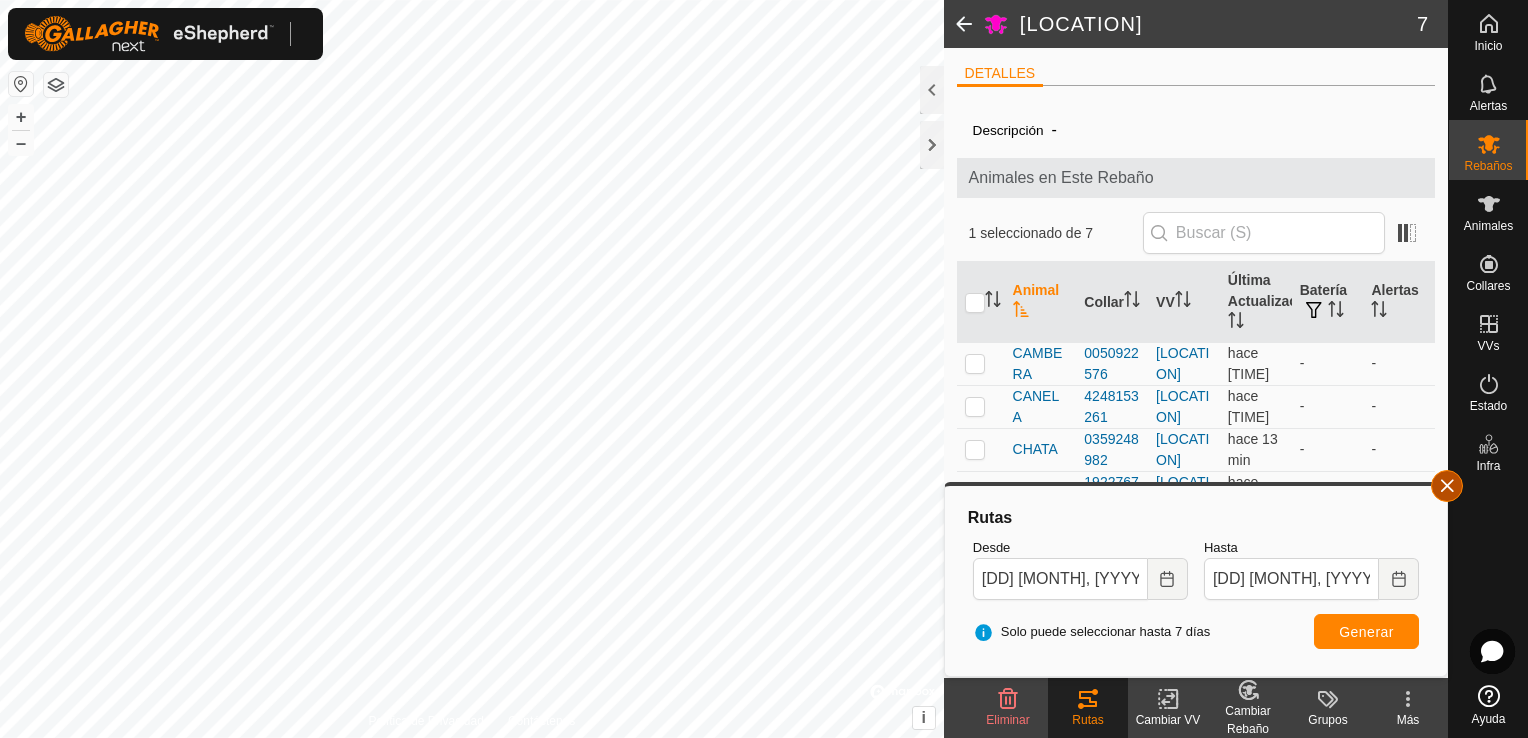 click at bounding box center (1447, 486) 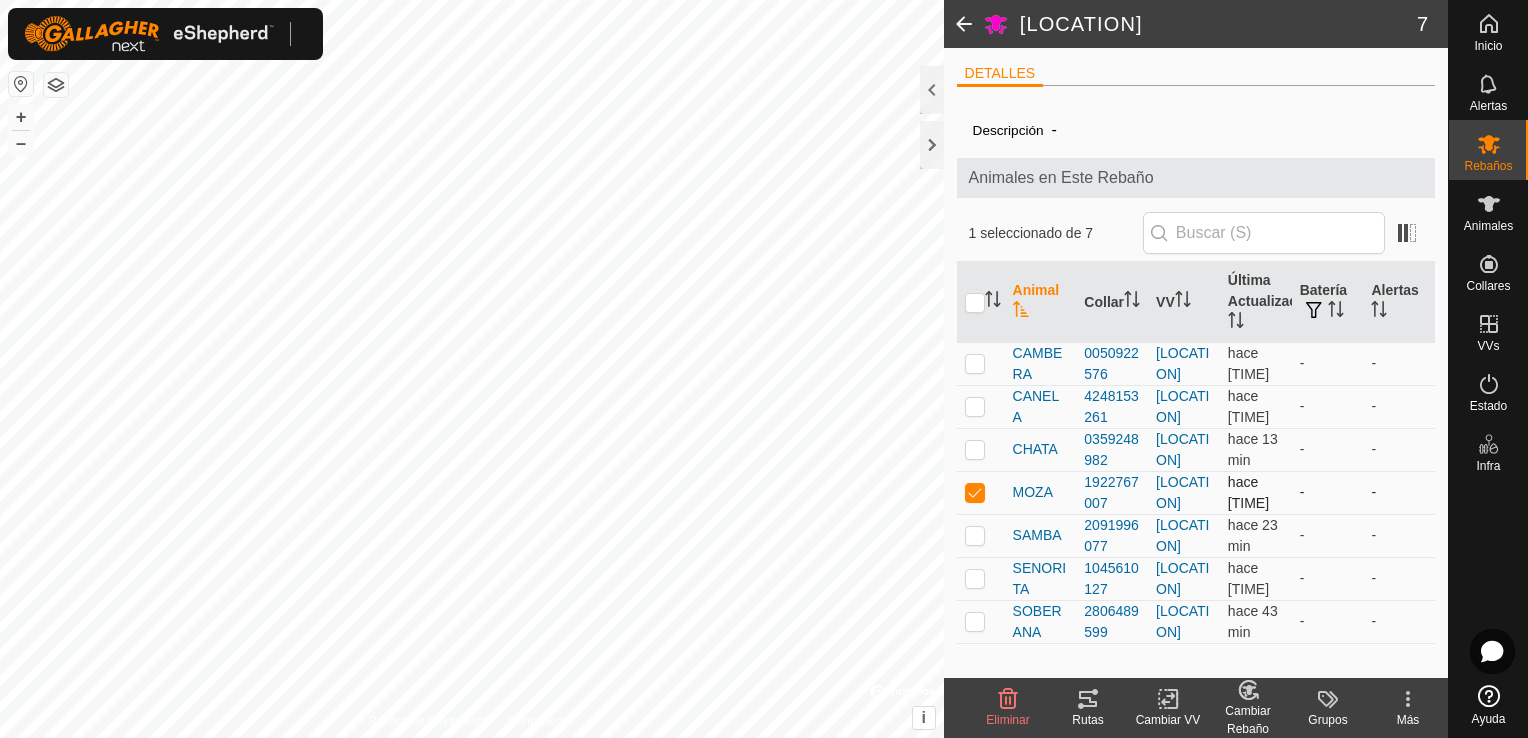 click at bounding box center [975, 492] 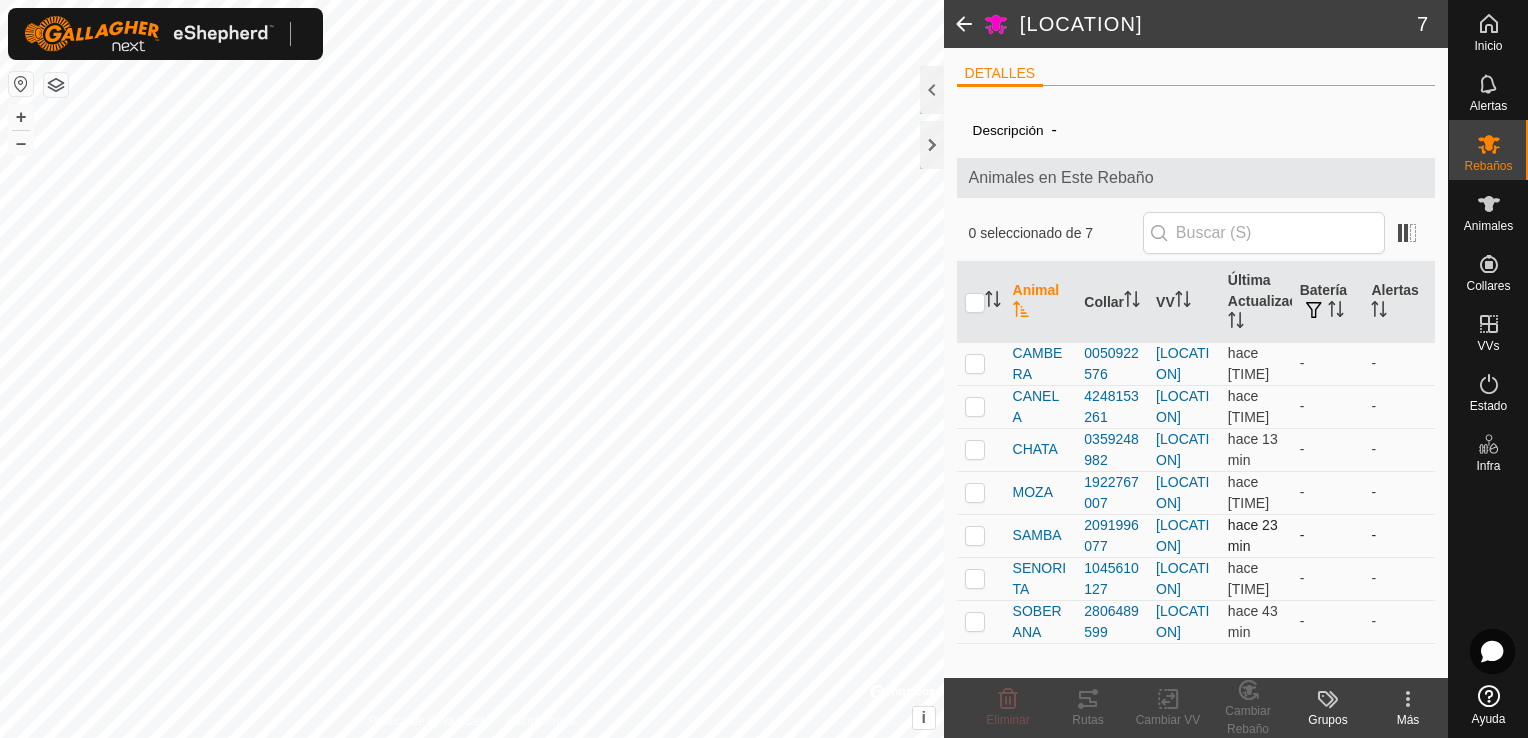 click at bounding box center [975, 535] 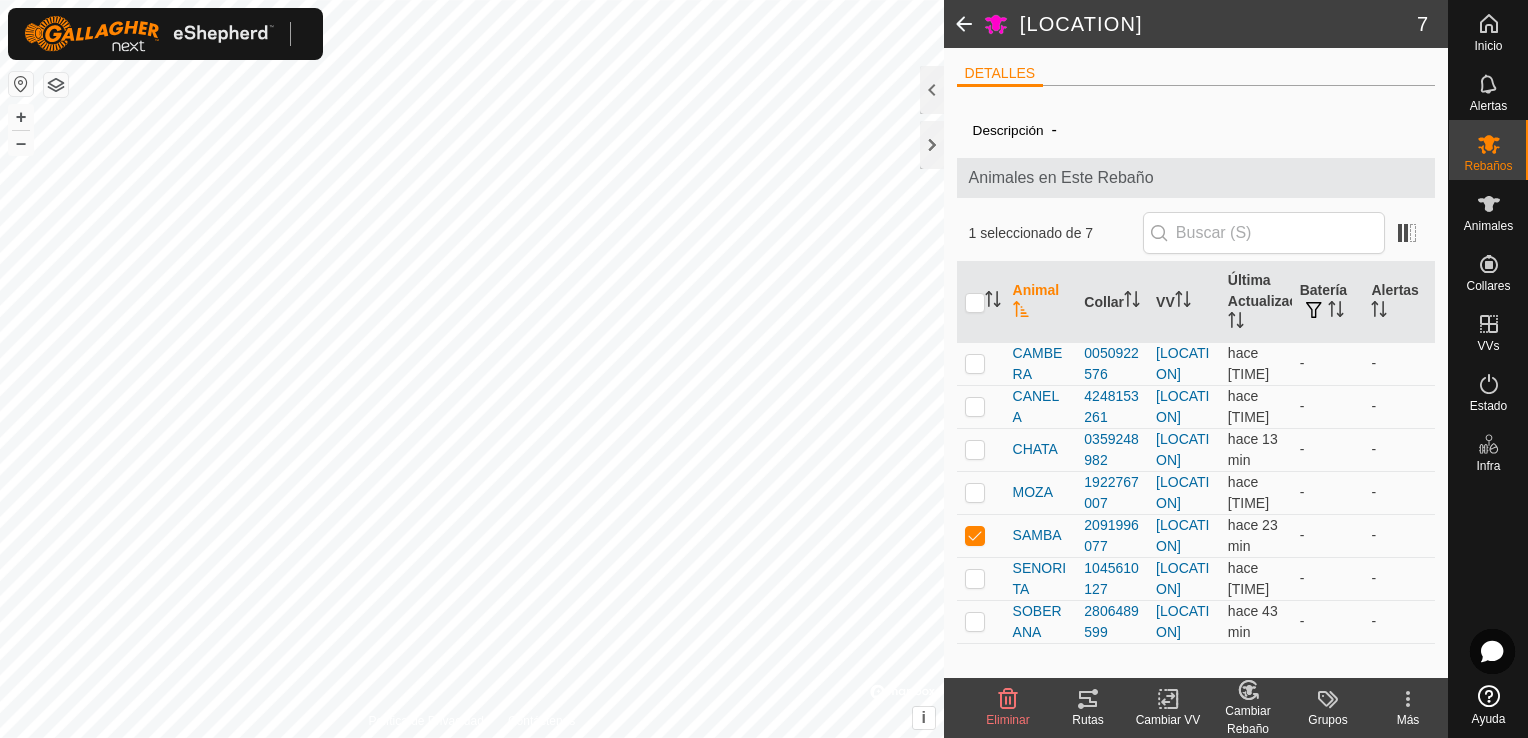 click 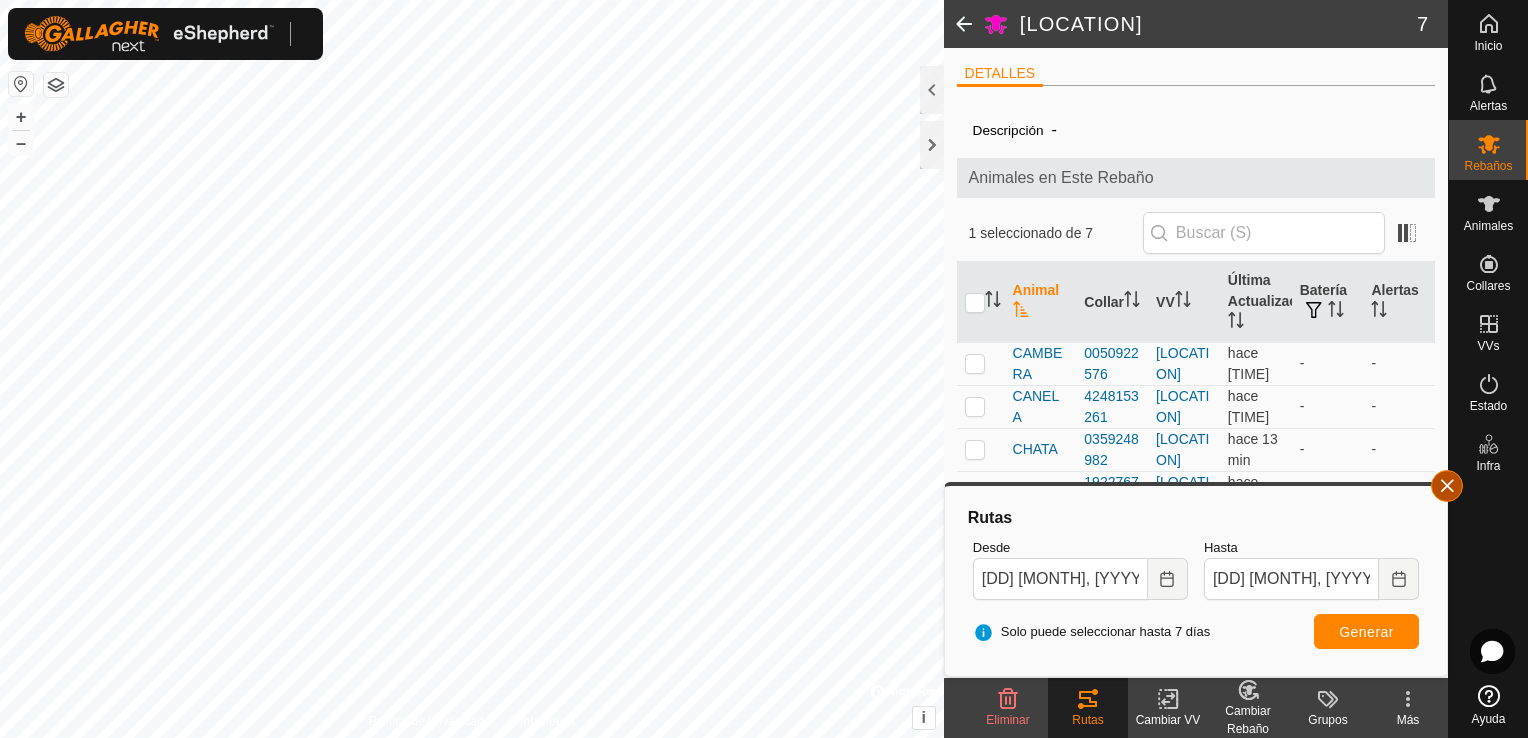 click at bounding box center (1447, 486) 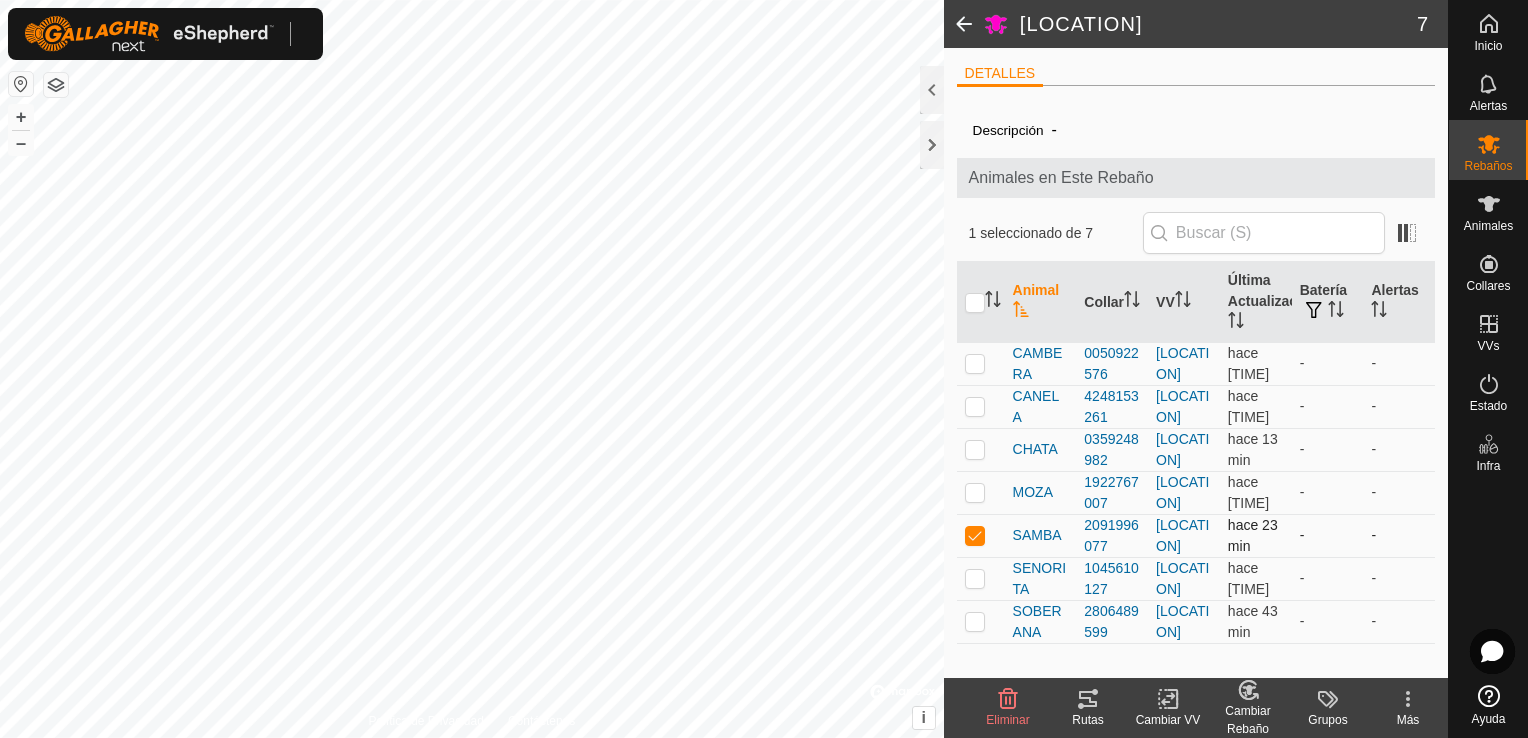 click at bounding box center (975, 535) 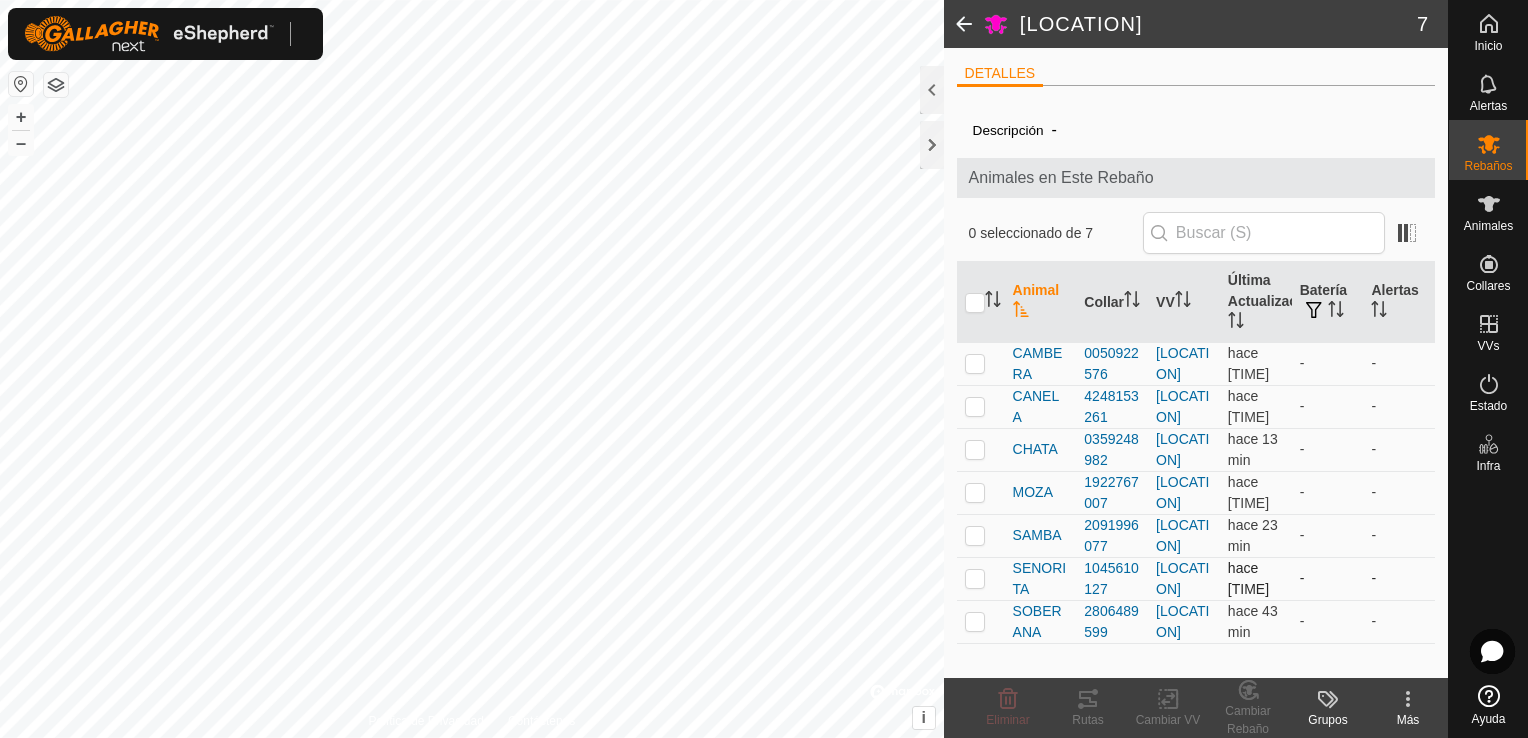 click at bounding box center [975, 578] 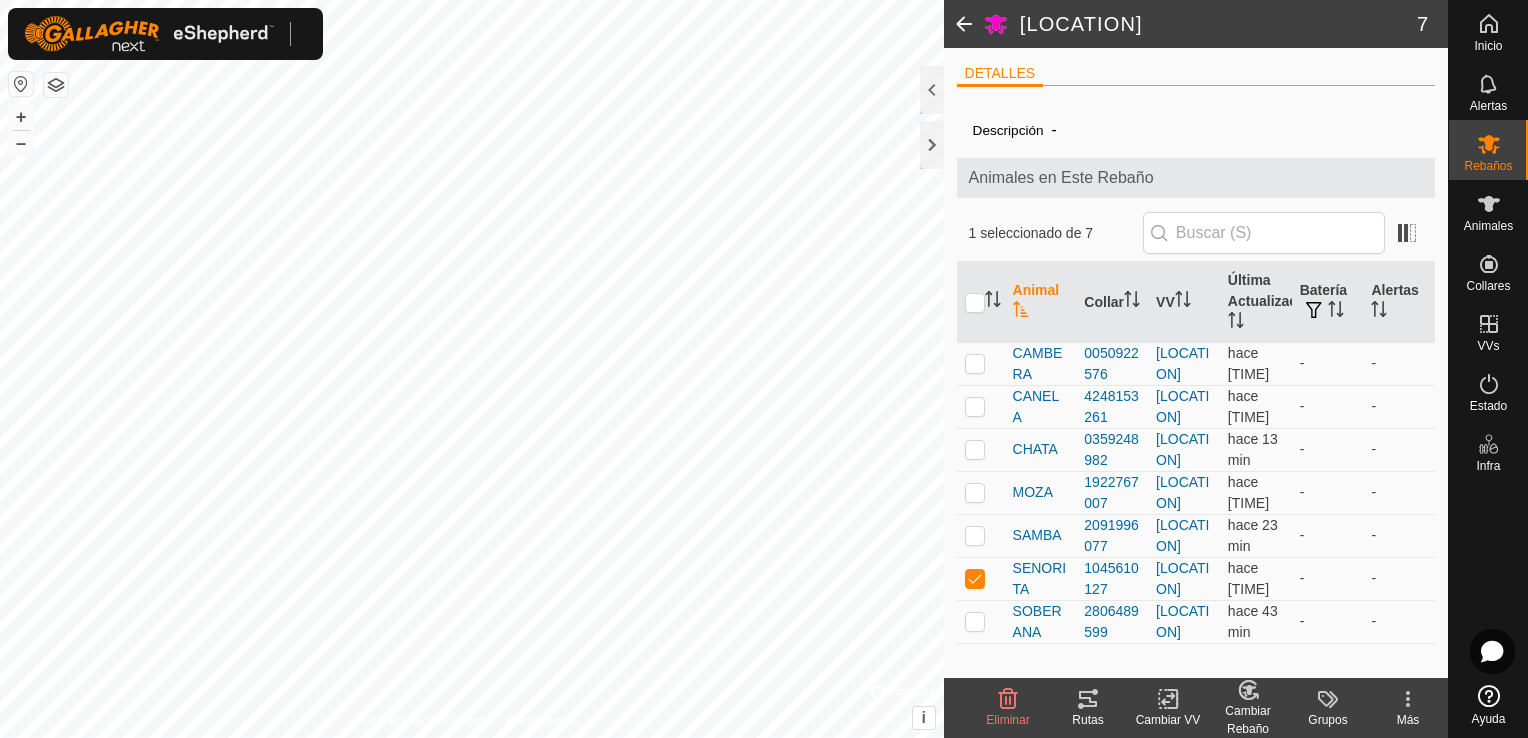 click 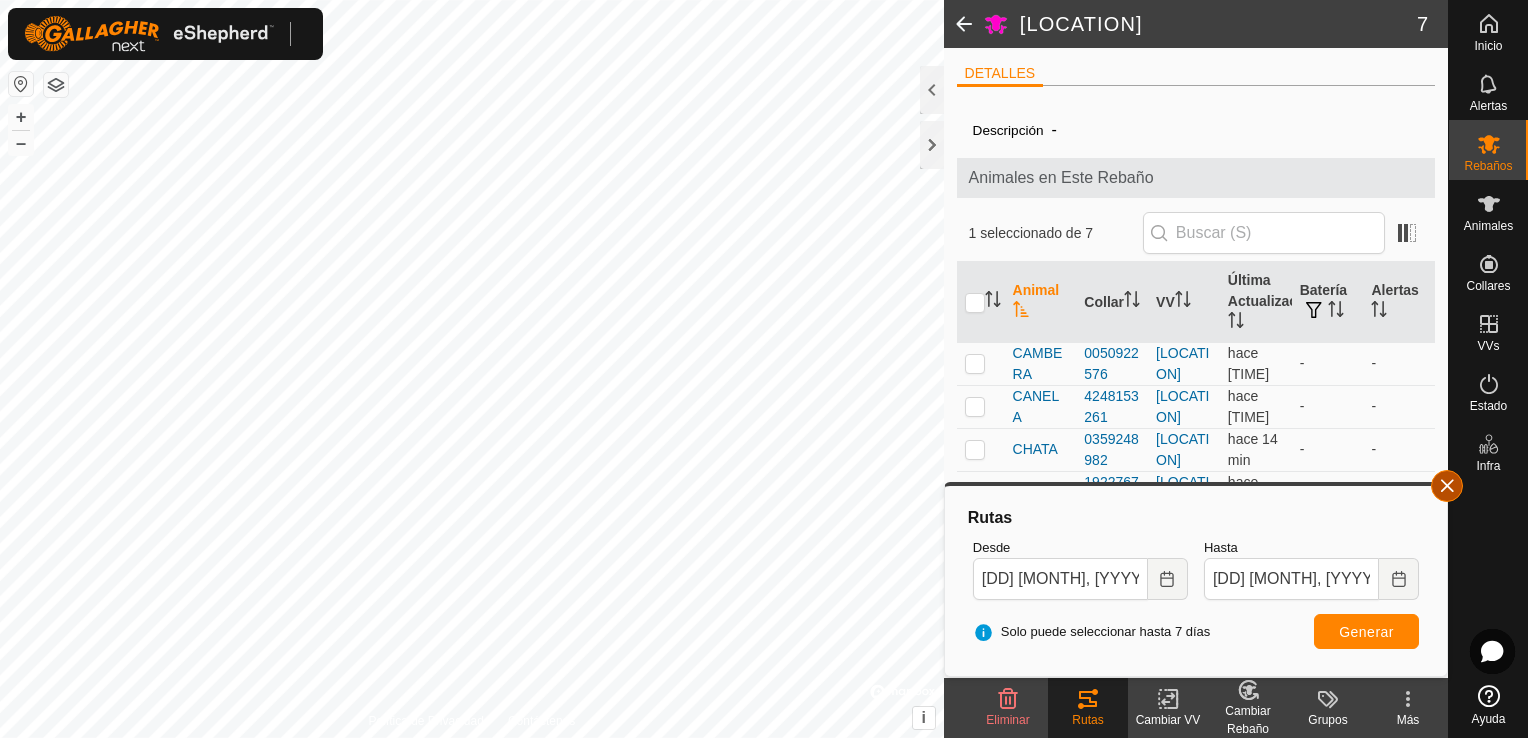 click at bounding box center [1447, 486] 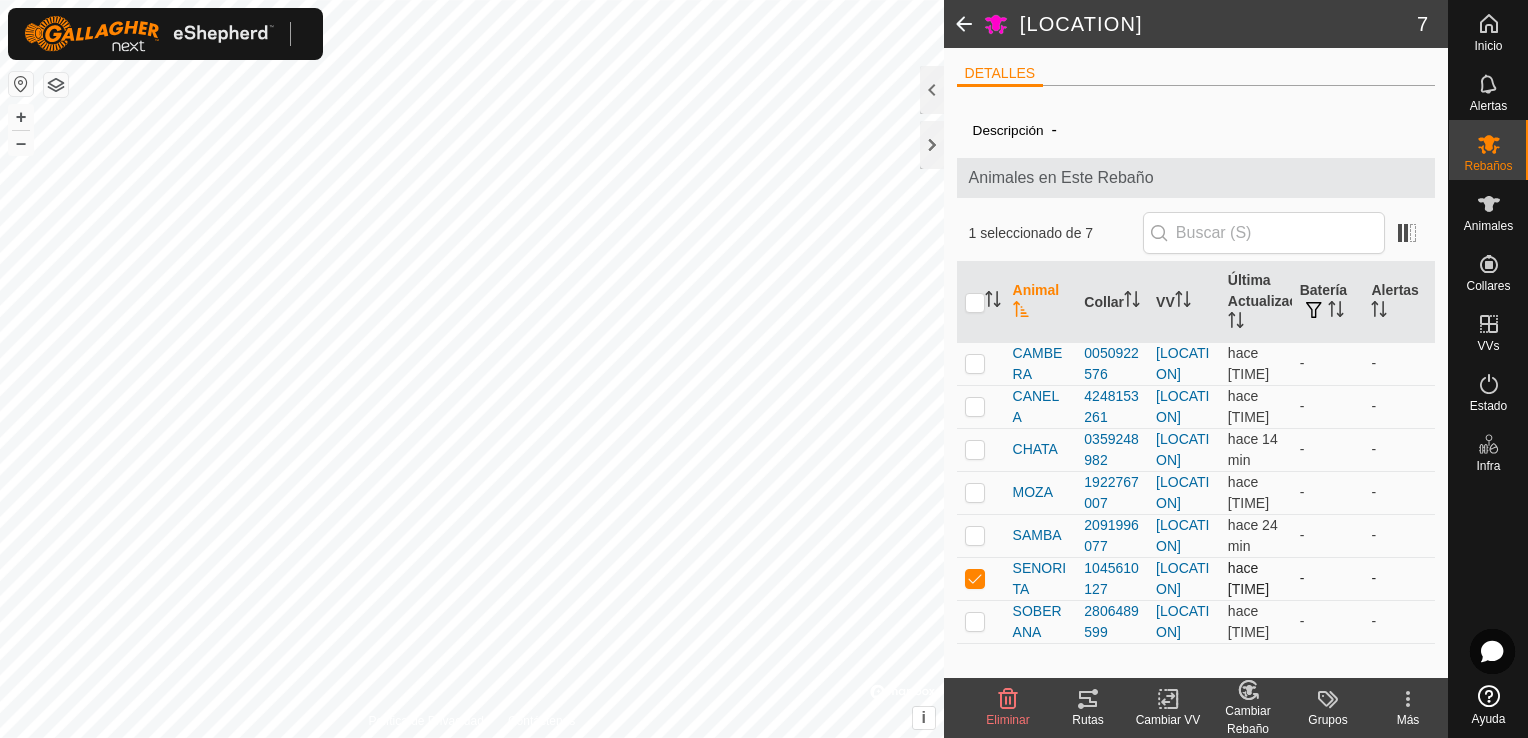 click at bounding box center (975, 578) 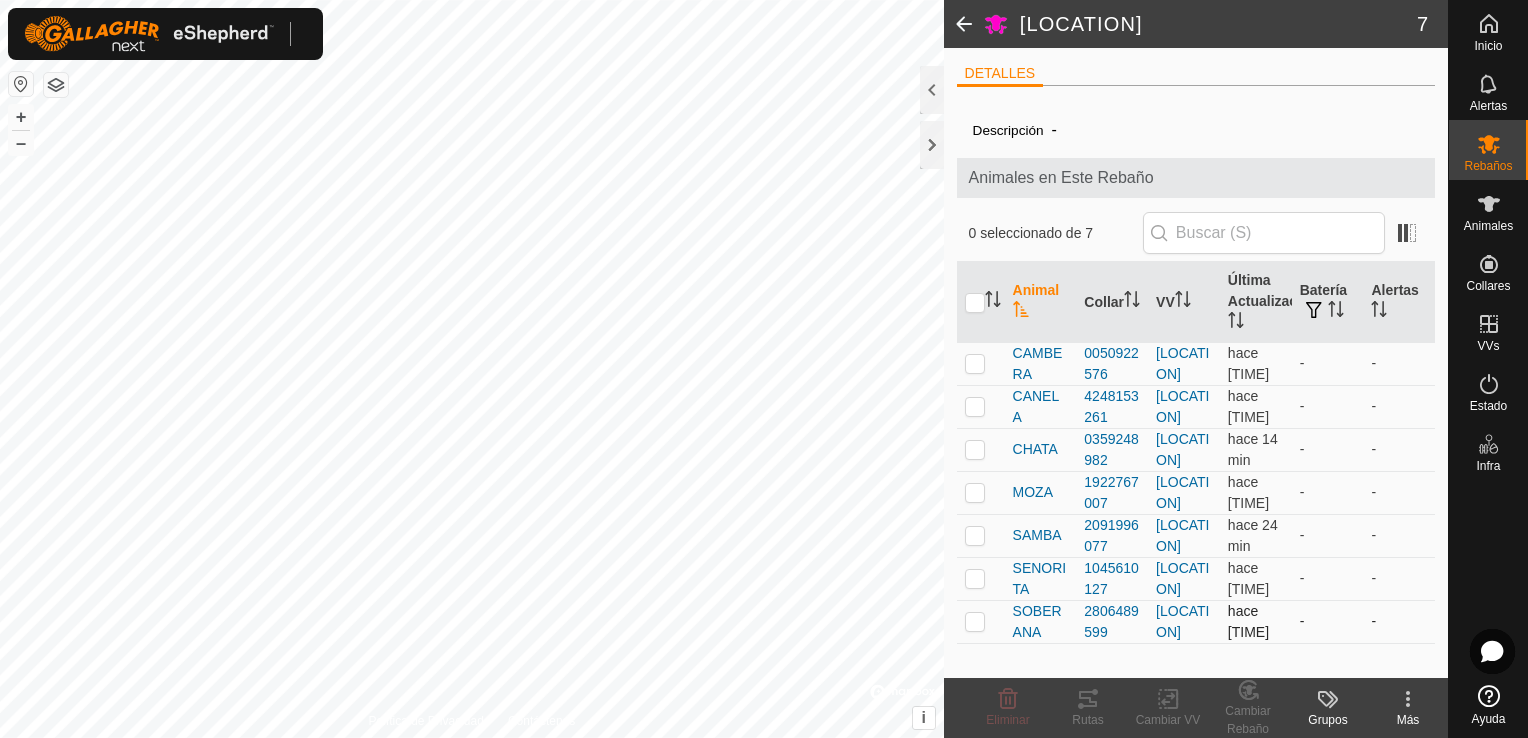 click at bounding box center [975, 621] 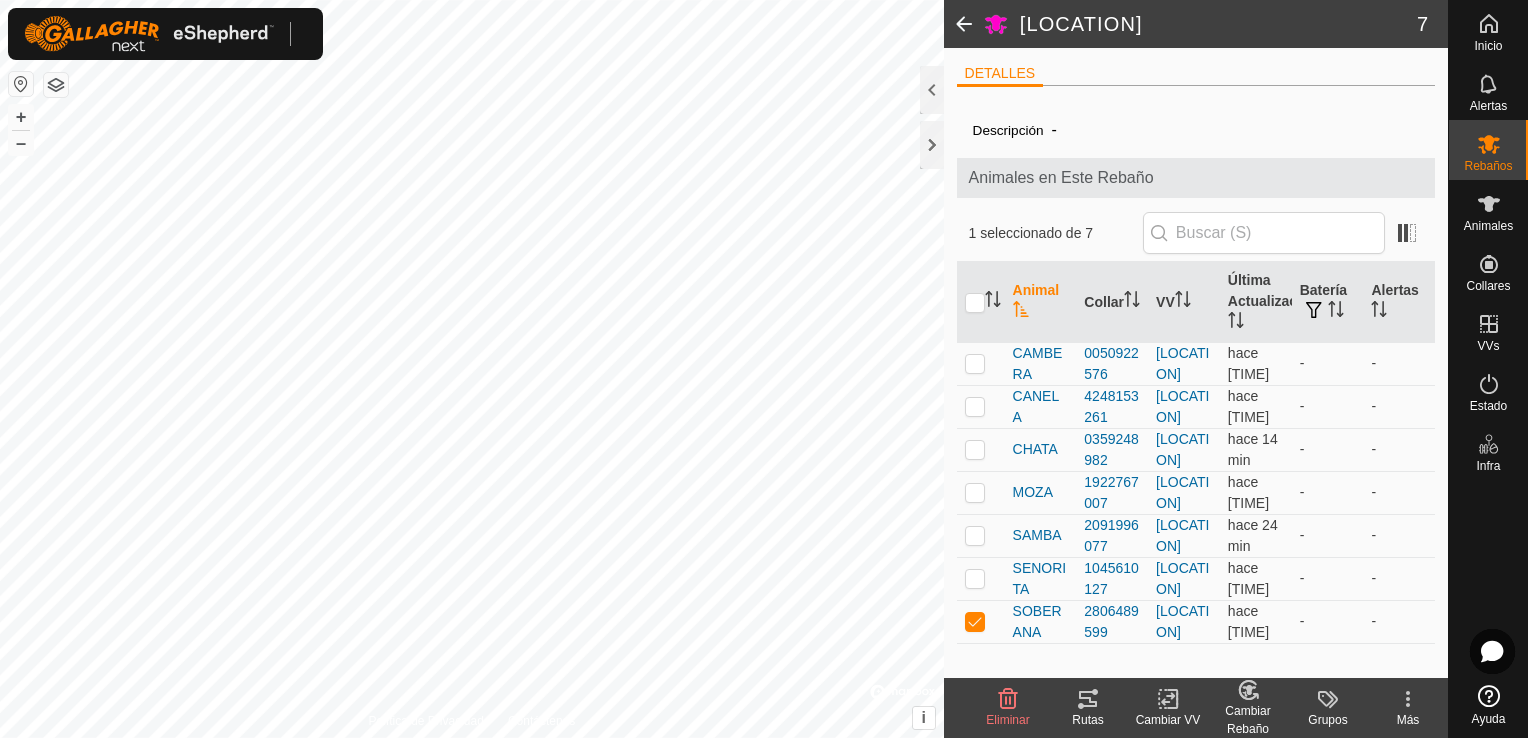 click 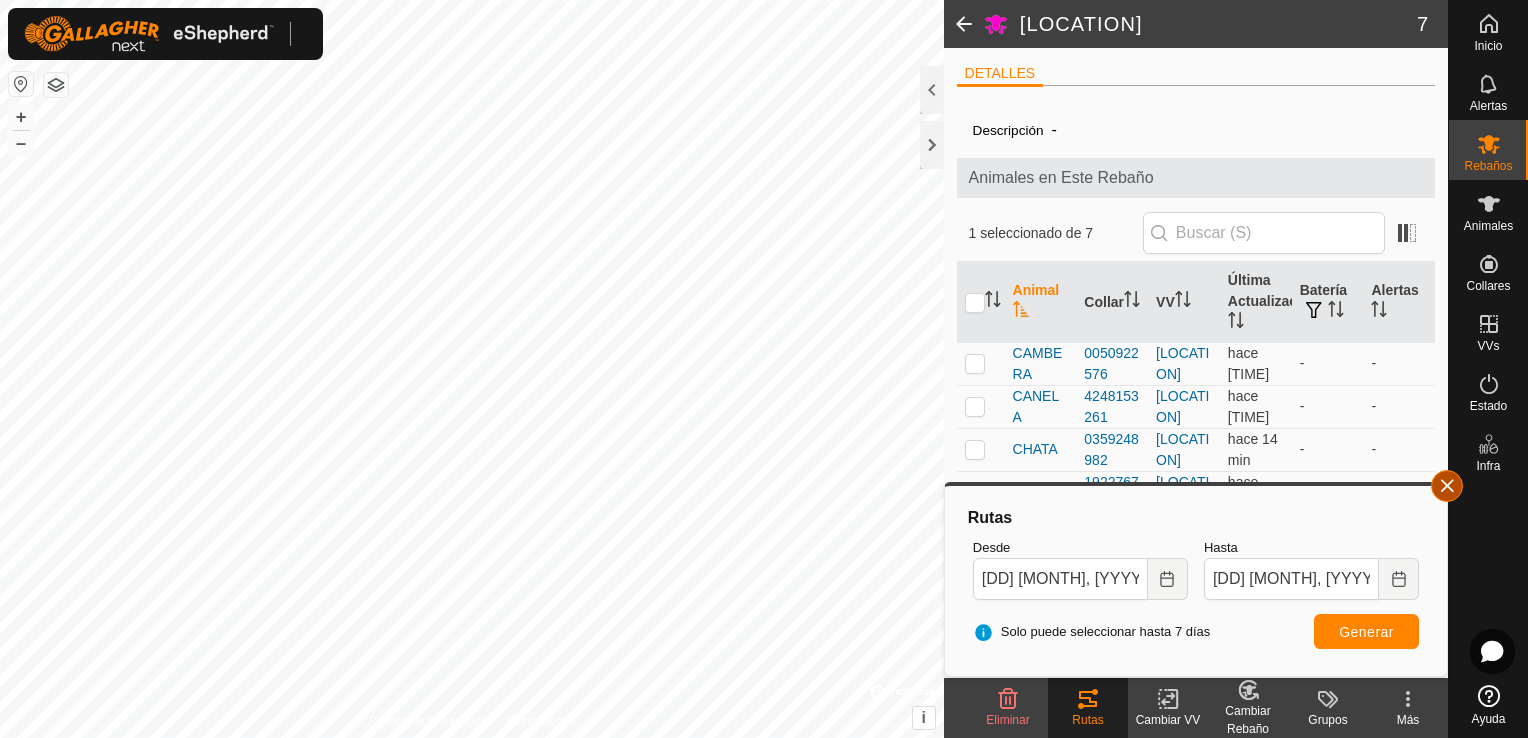 click at bounding box center (1447, 486) 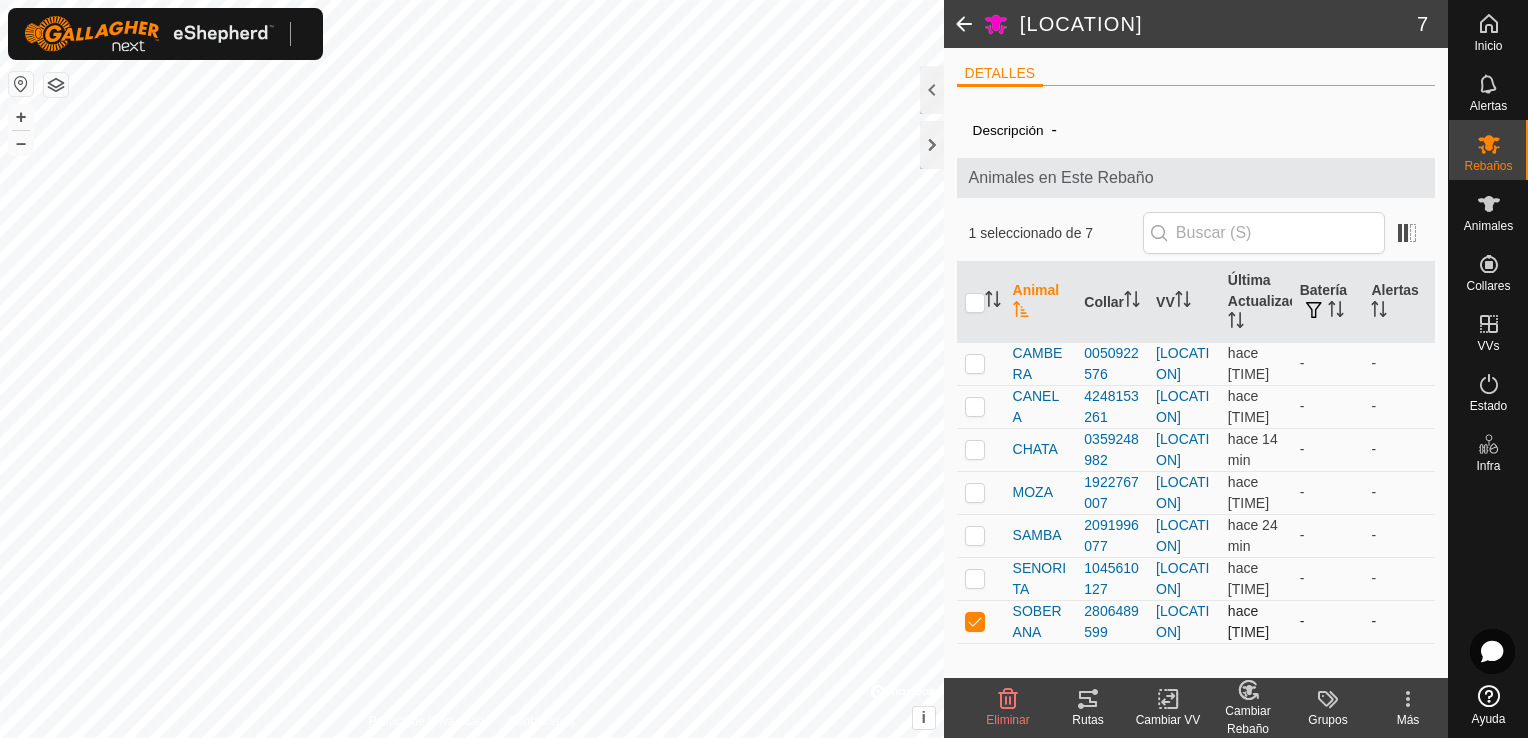 click at bounding box center [975, 621] 